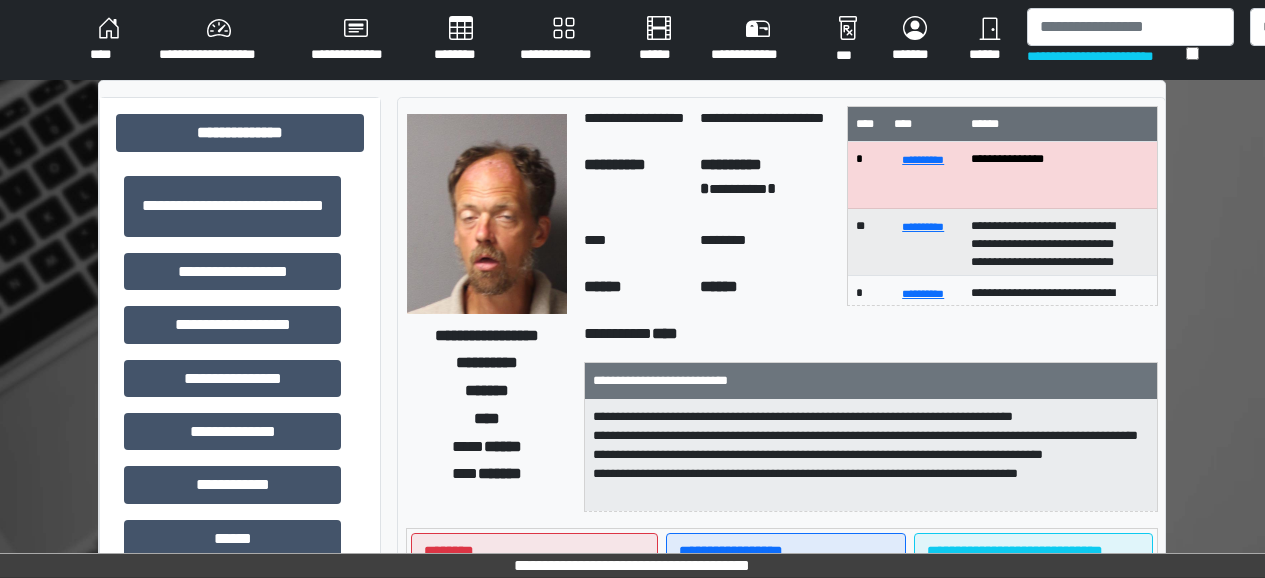scroll, scrollTop: 34, scrollLeft: 93, axis: both 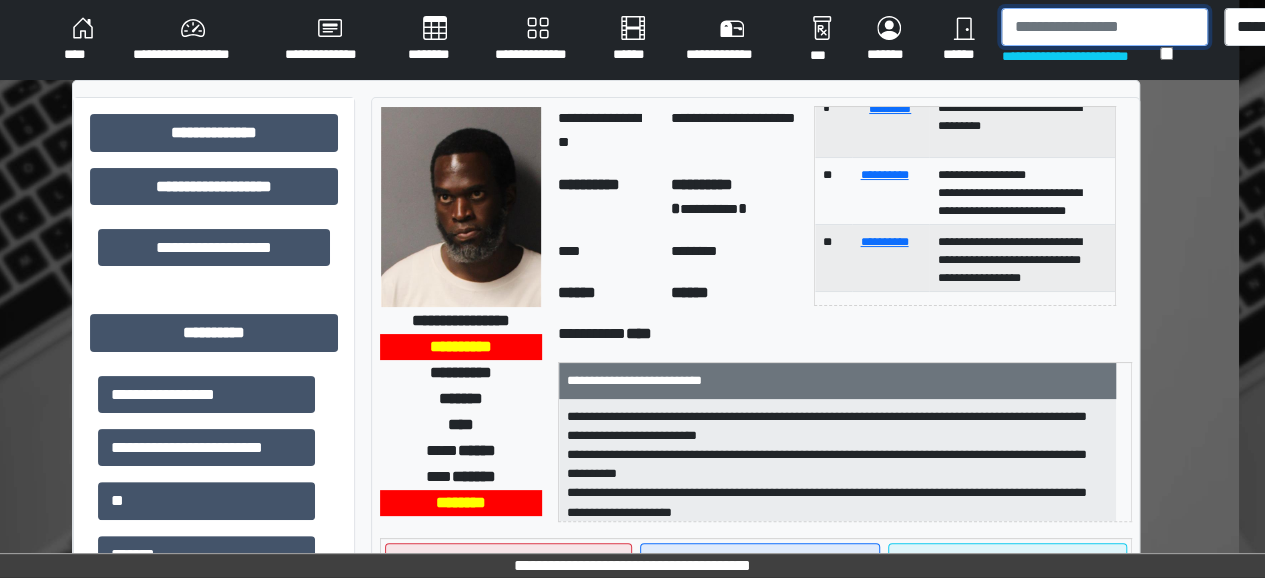 click at bounding box center [1104, 27] 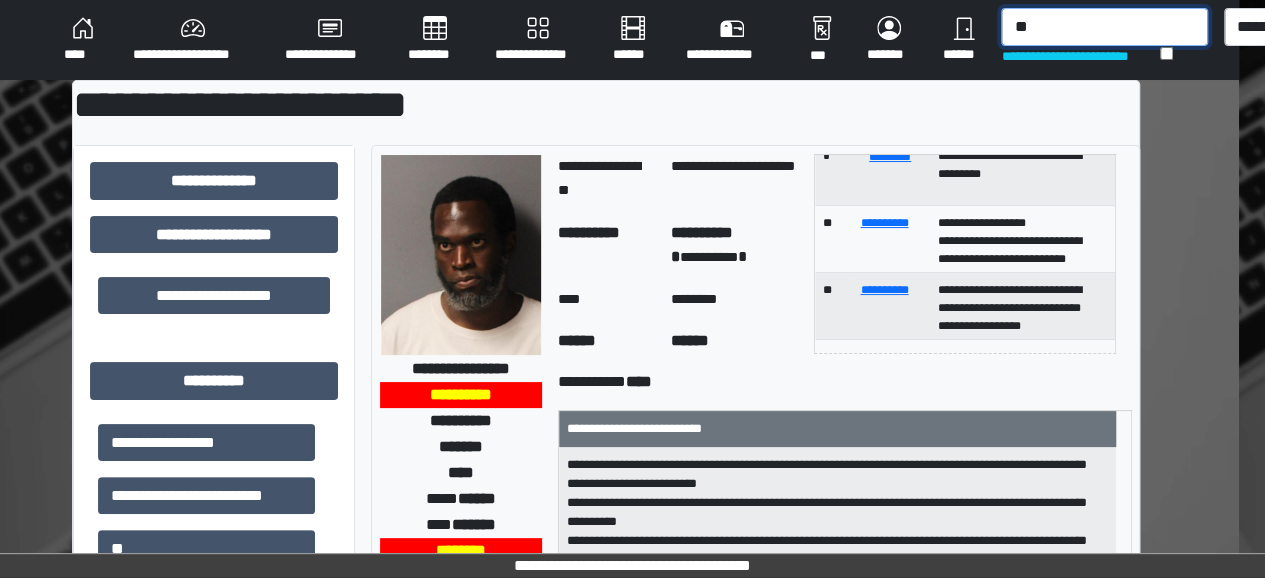 type on "*" 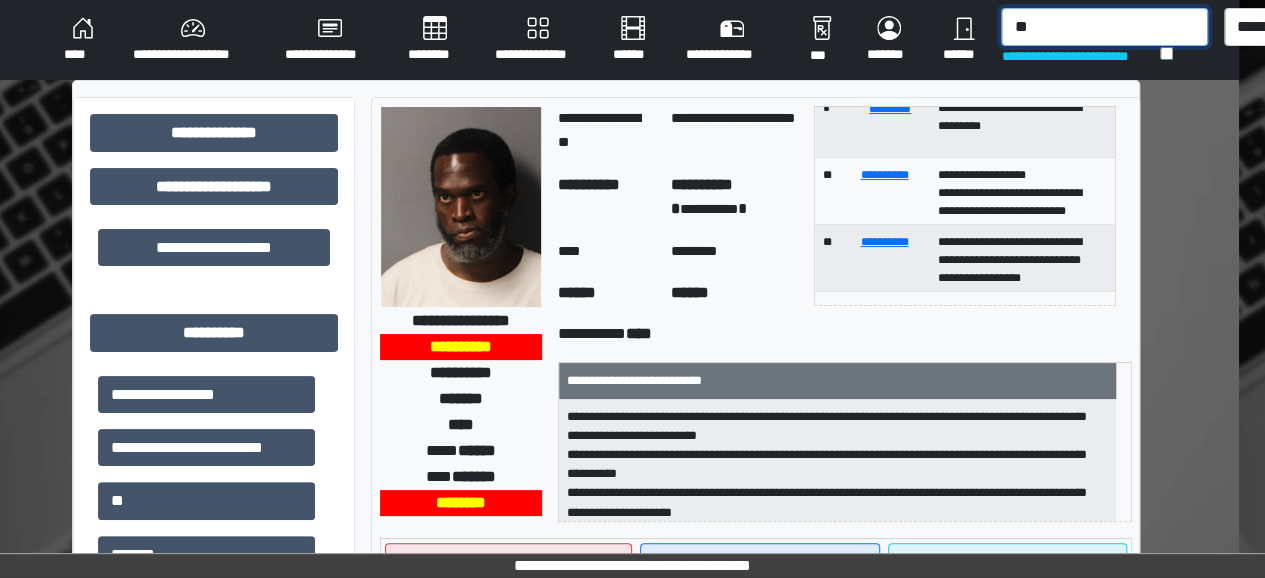 type on "*" 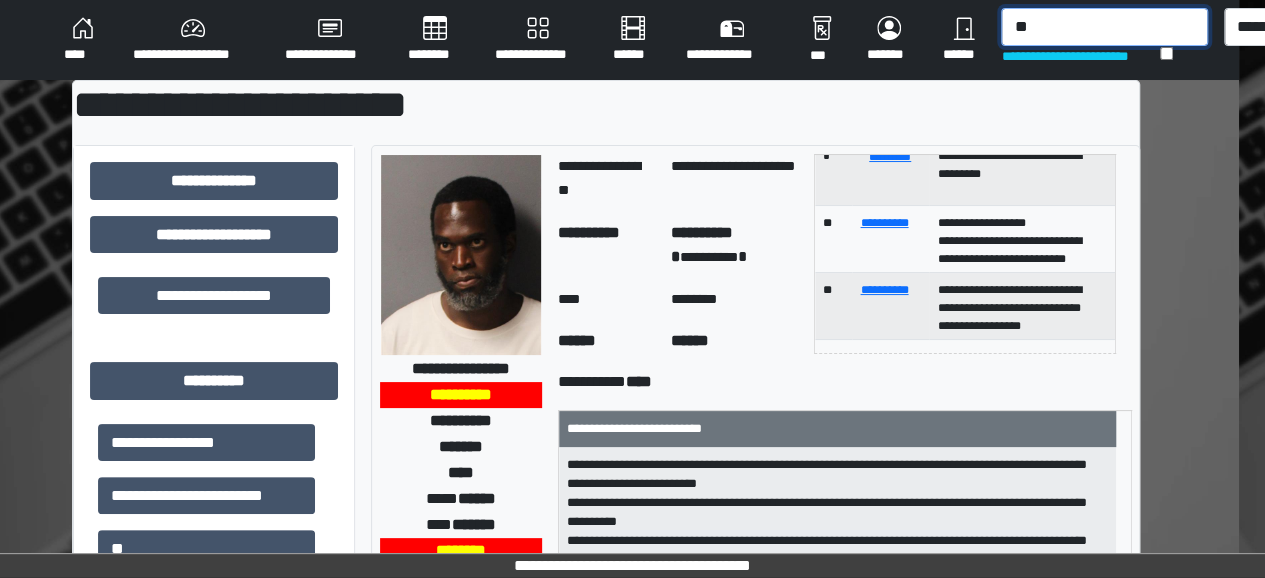 type on "*" 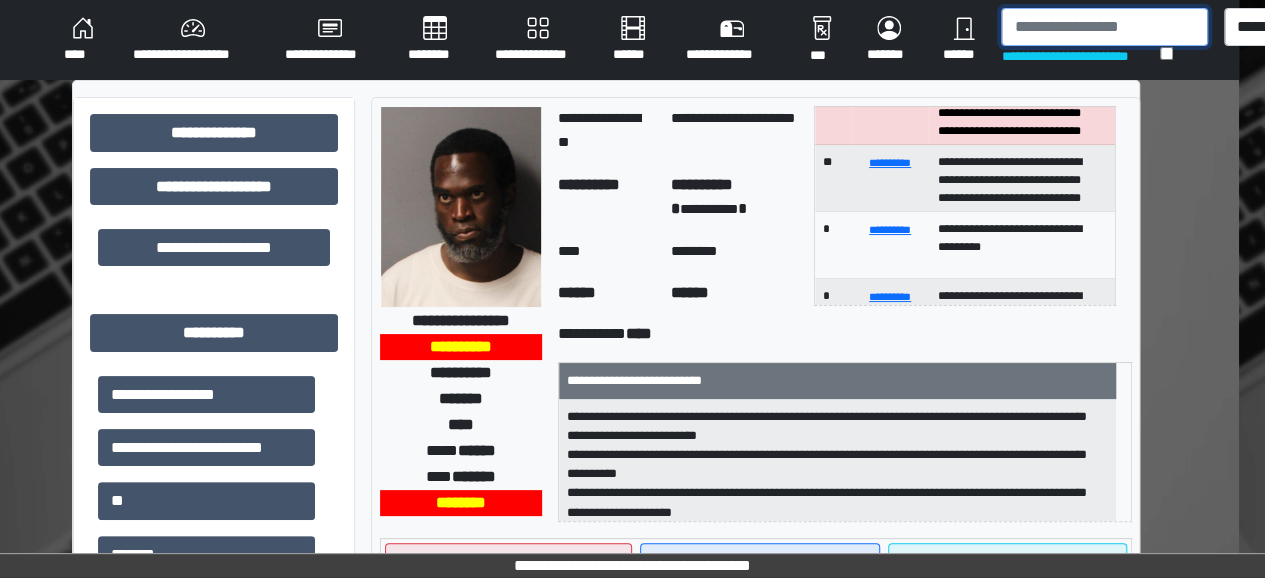 scroll, scrollTop: 33, scrollLeft: 0, axis: vertical 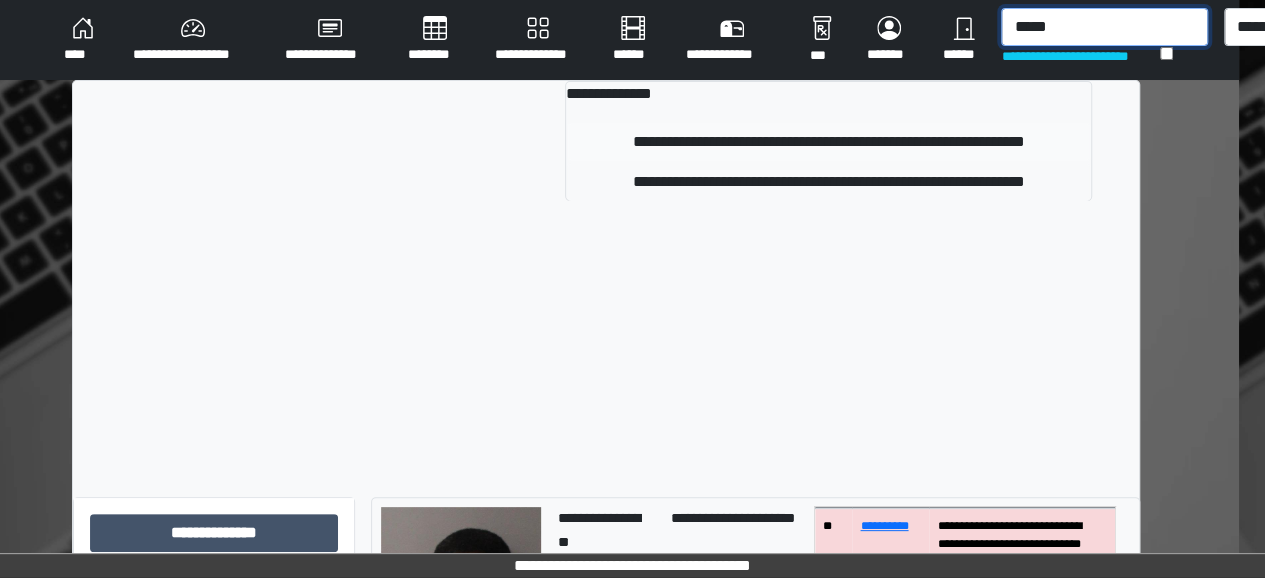 type on "*****" 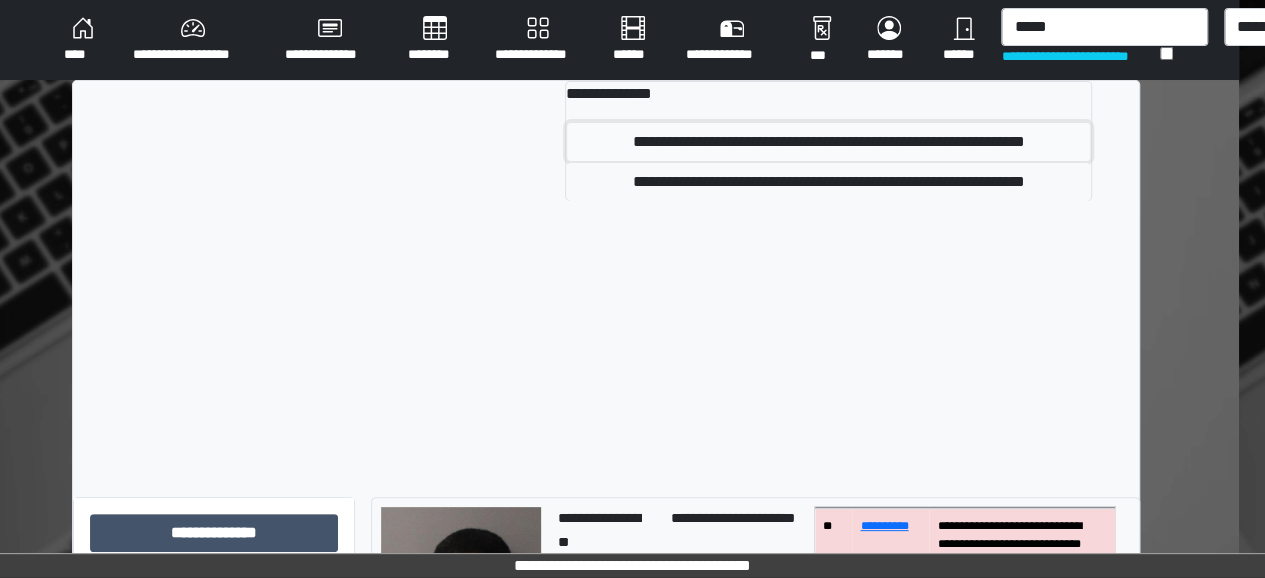 click on "**********" at bounding box center [828, 142] 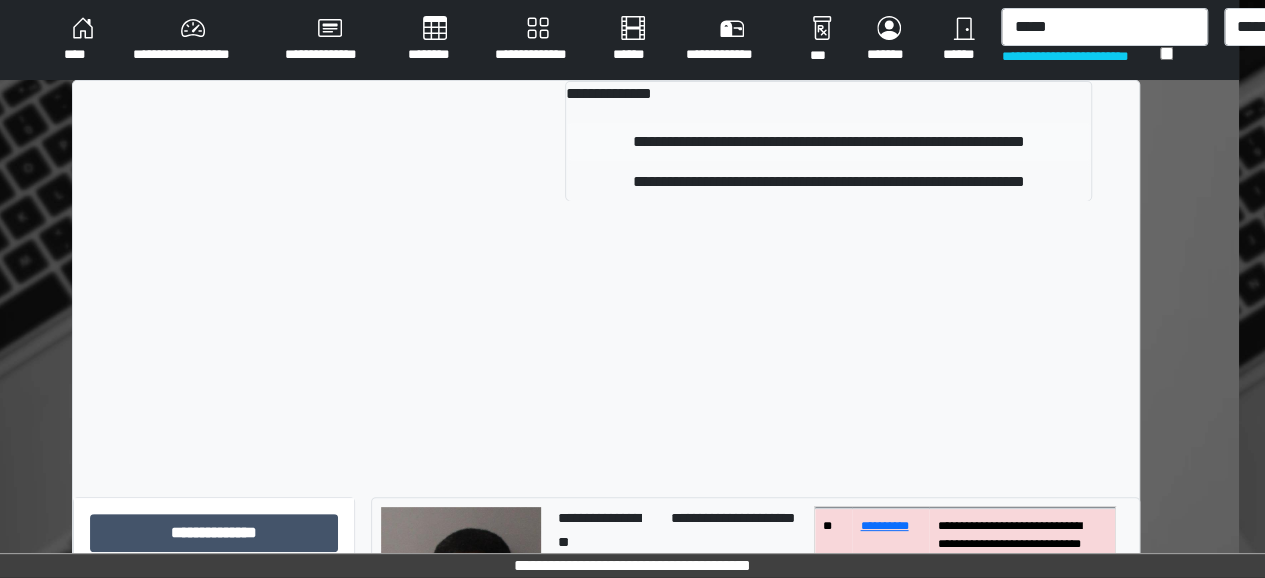 type 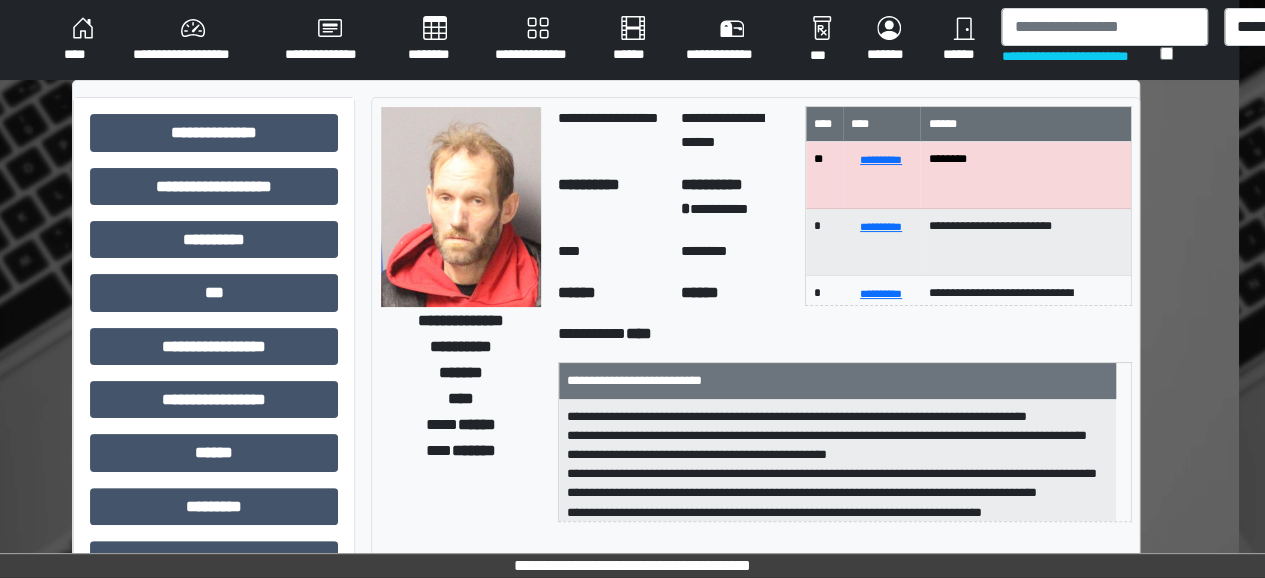 click on "**********" at bounding box center [606, 620] 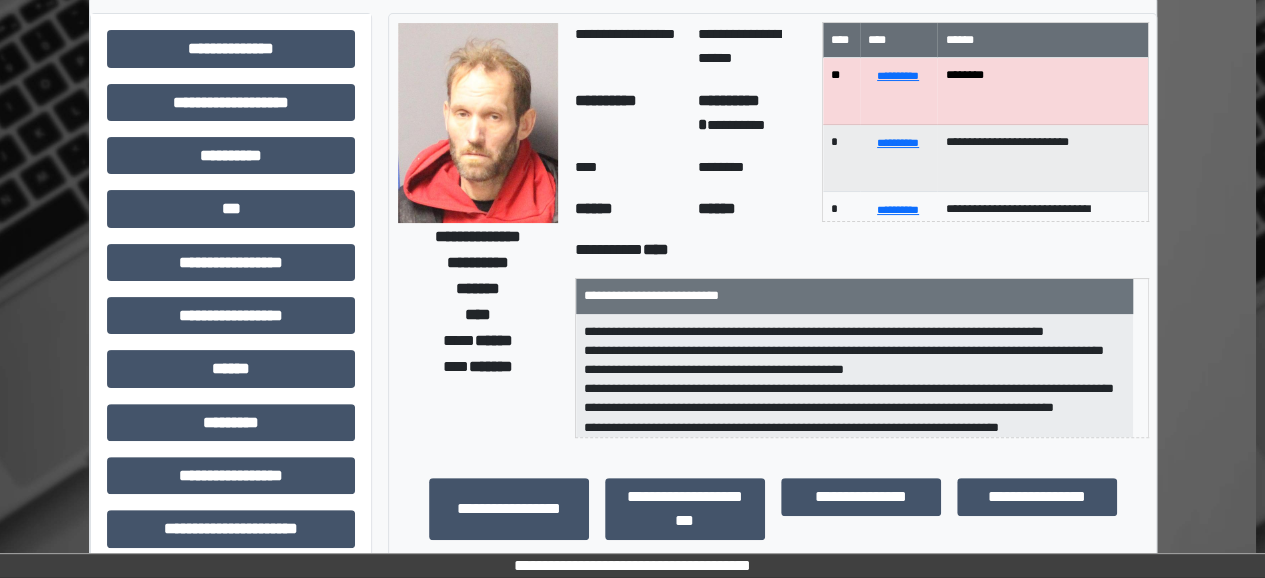 scroll, scrollTop: 0, scrollLeft: 9, axis: horizontal 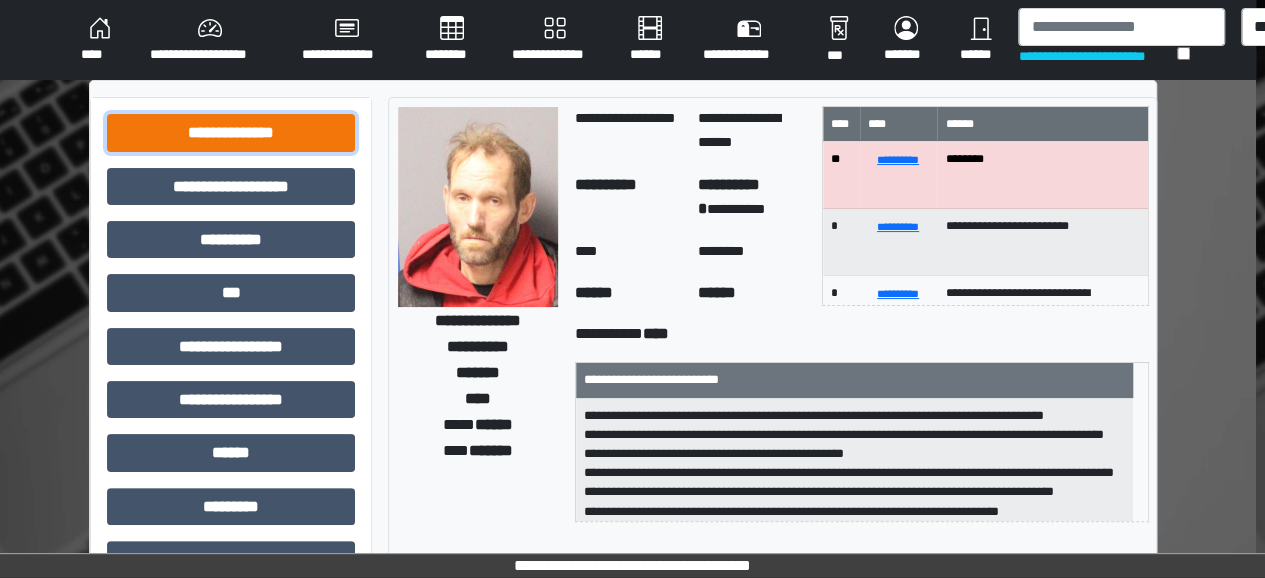 click on "**********" at bounding box center [231, 132] 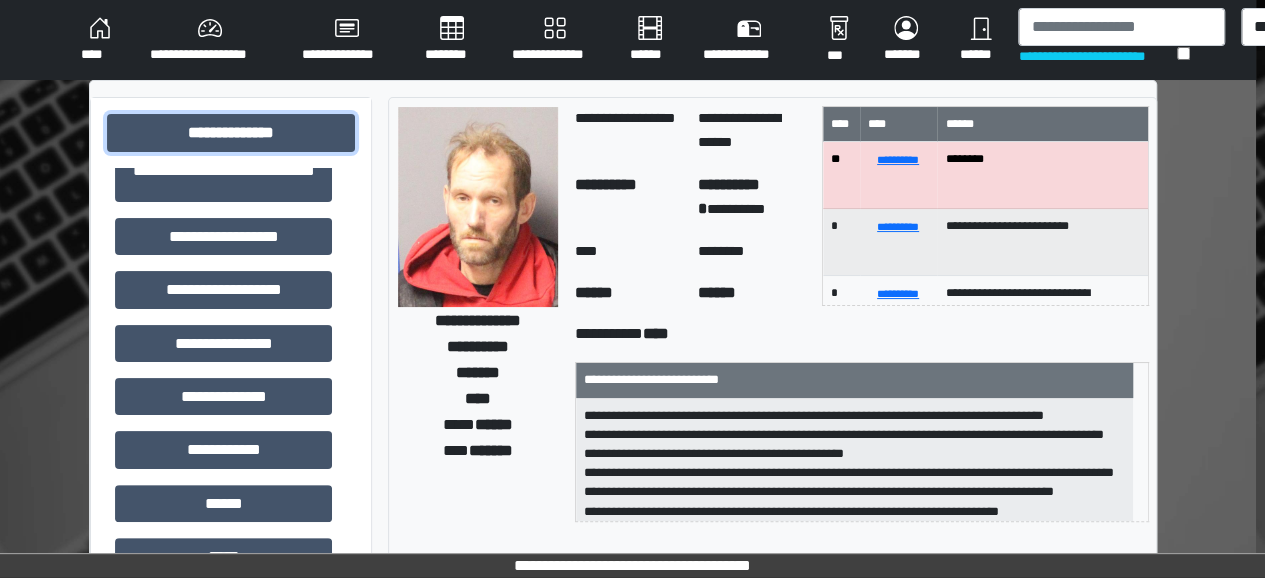 scroll, scrollTop: 38, scrollLeft: 0, axis: vertical 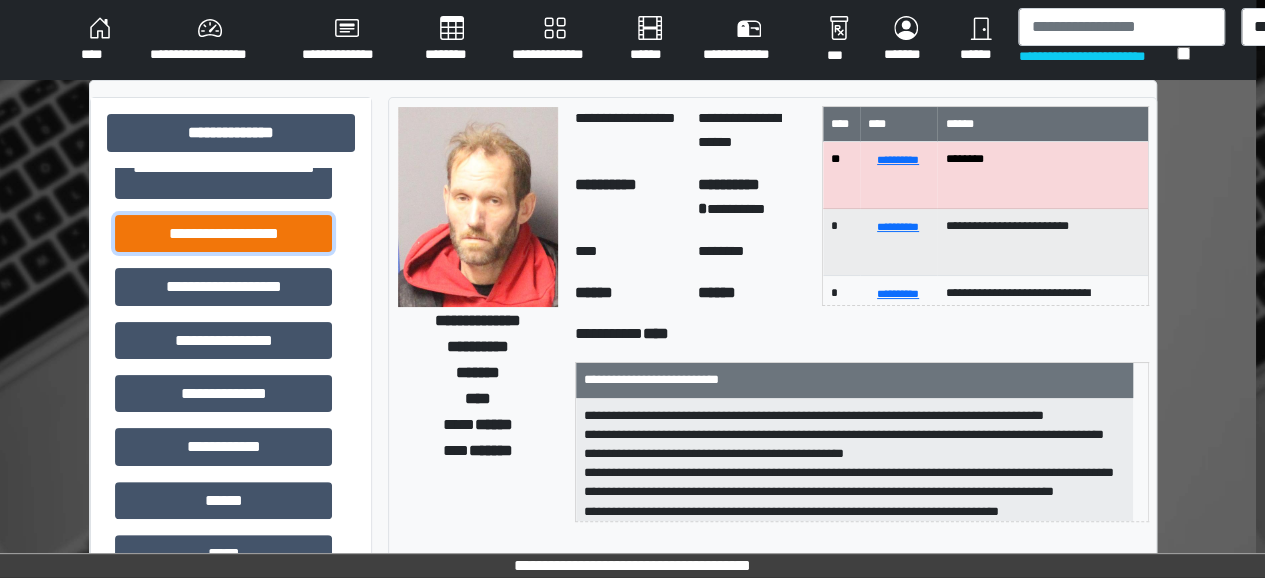 click on "**********" at bounding box center (223, 233) 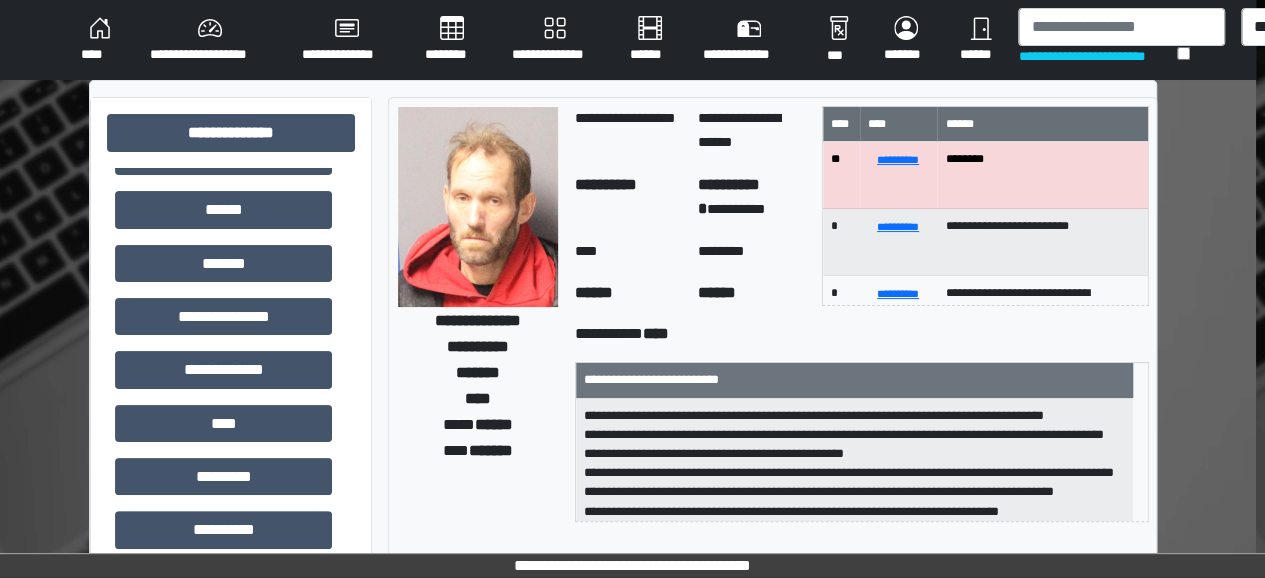 scroll, scrollTop: 568, scrollLeft: 0, axis: vertical 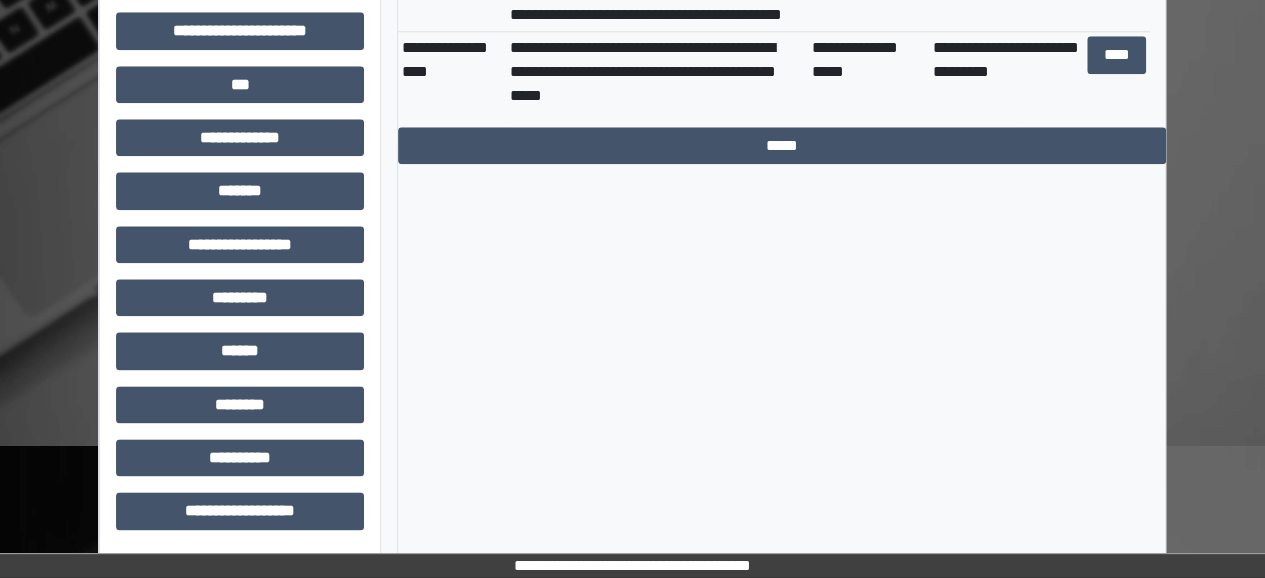 click on "**********" at bounding box center (240, -202) 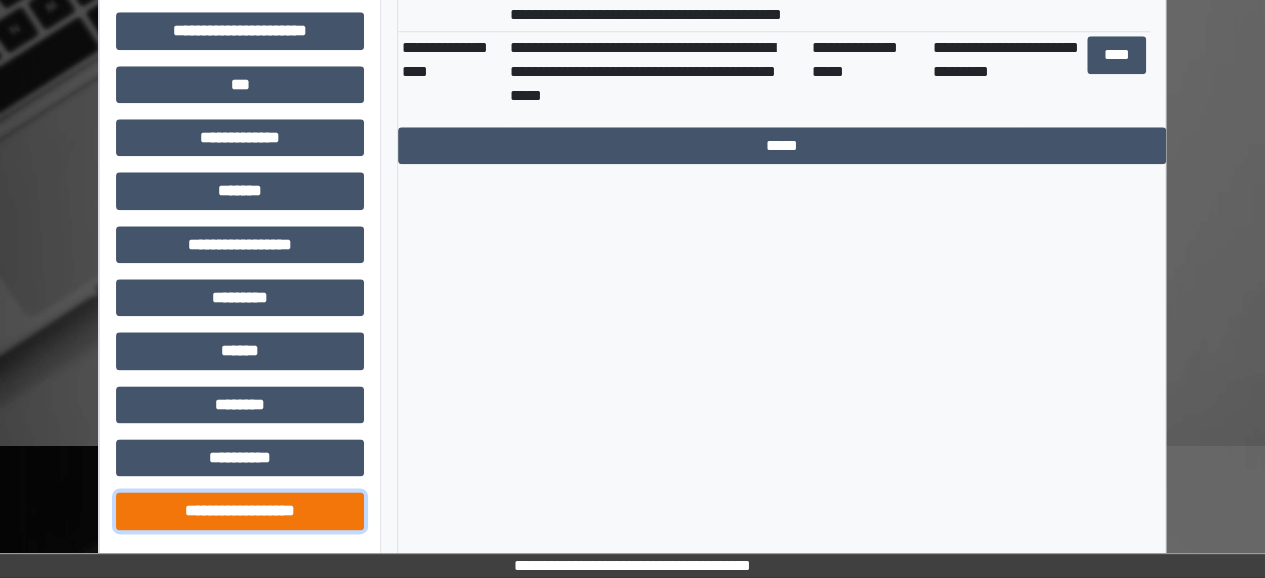 click on "**********" at bounding box center [240, 510] 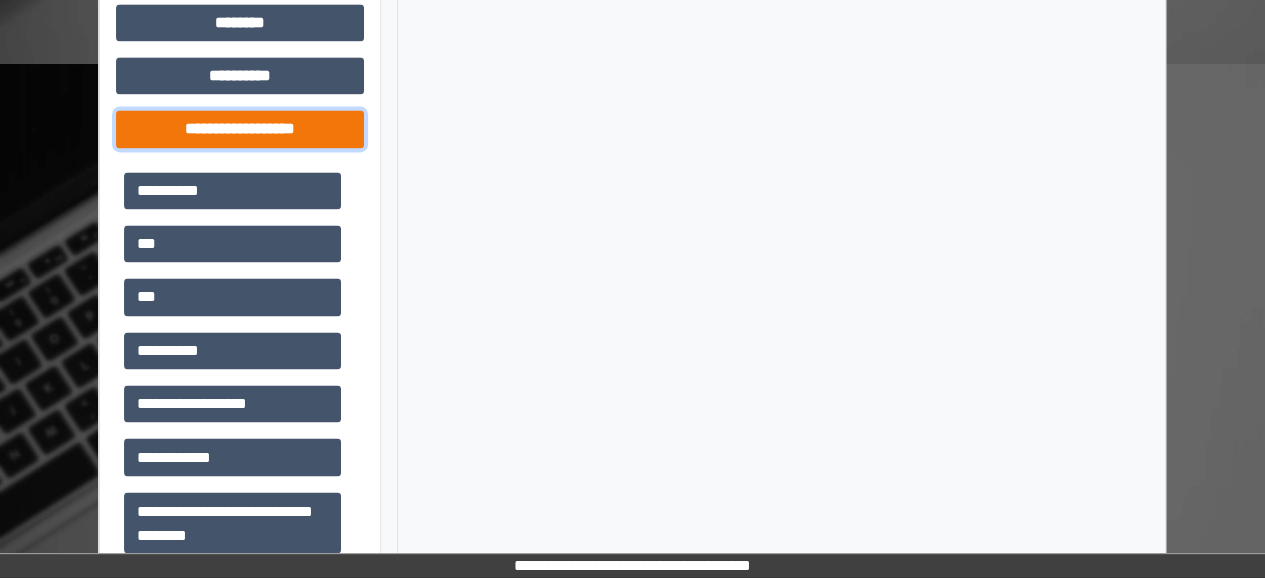 scroll, scrollTop: 1542, scrollLeft: 0, axis: vertical 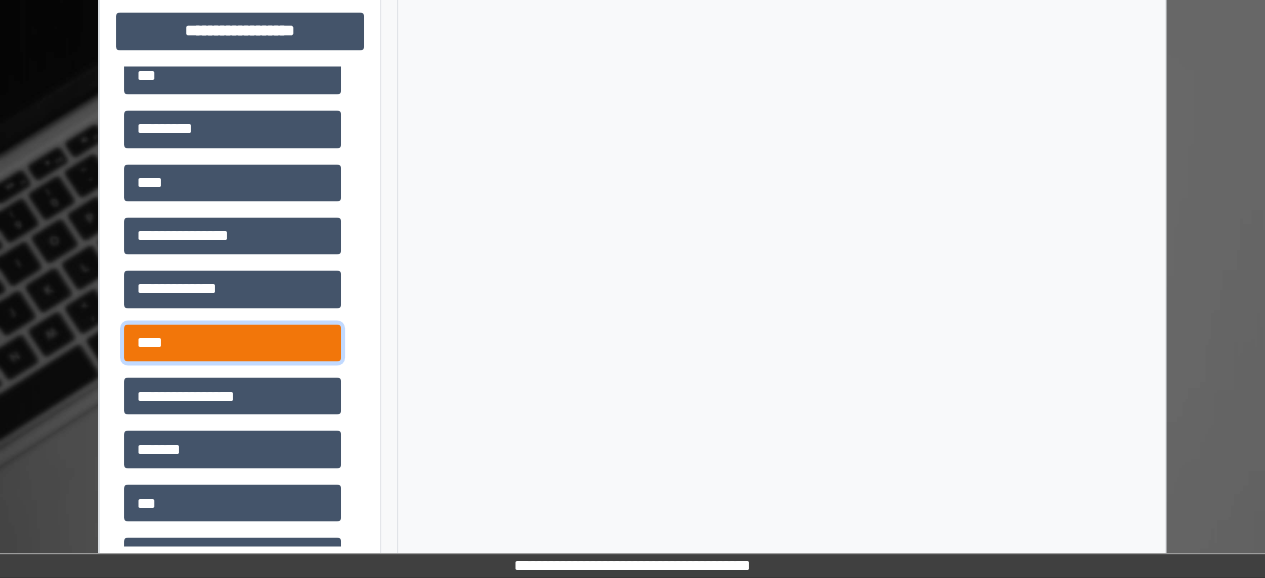 click on "****" at bounding box center (232, 342) 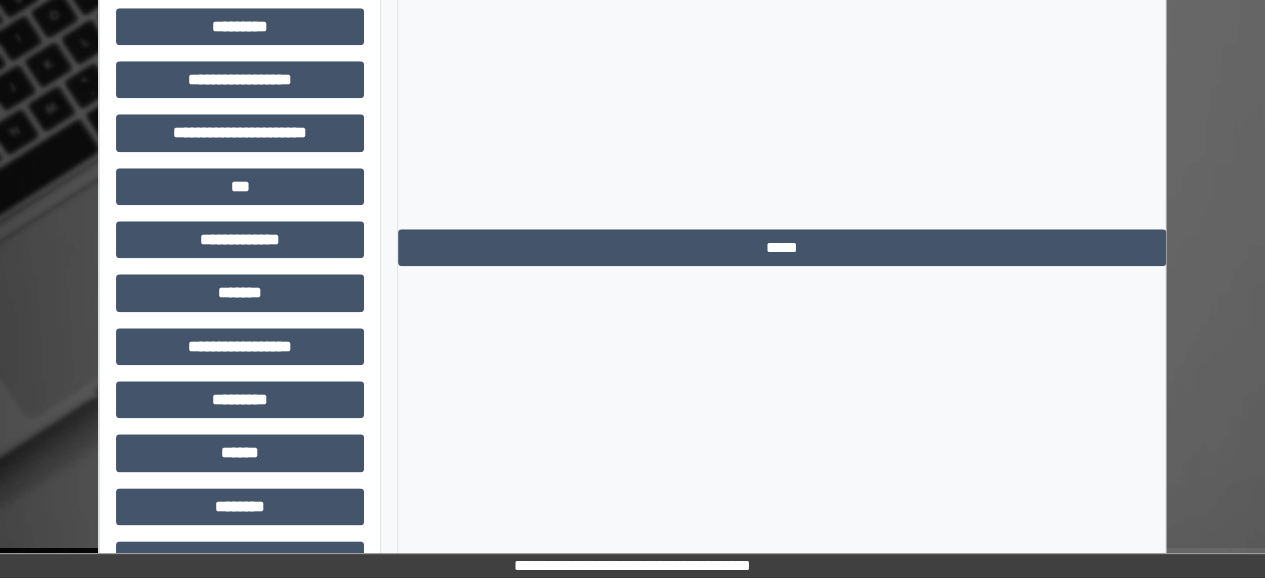 scroll, scrollTop: 976, scrollLeft: 0, axis: vertical 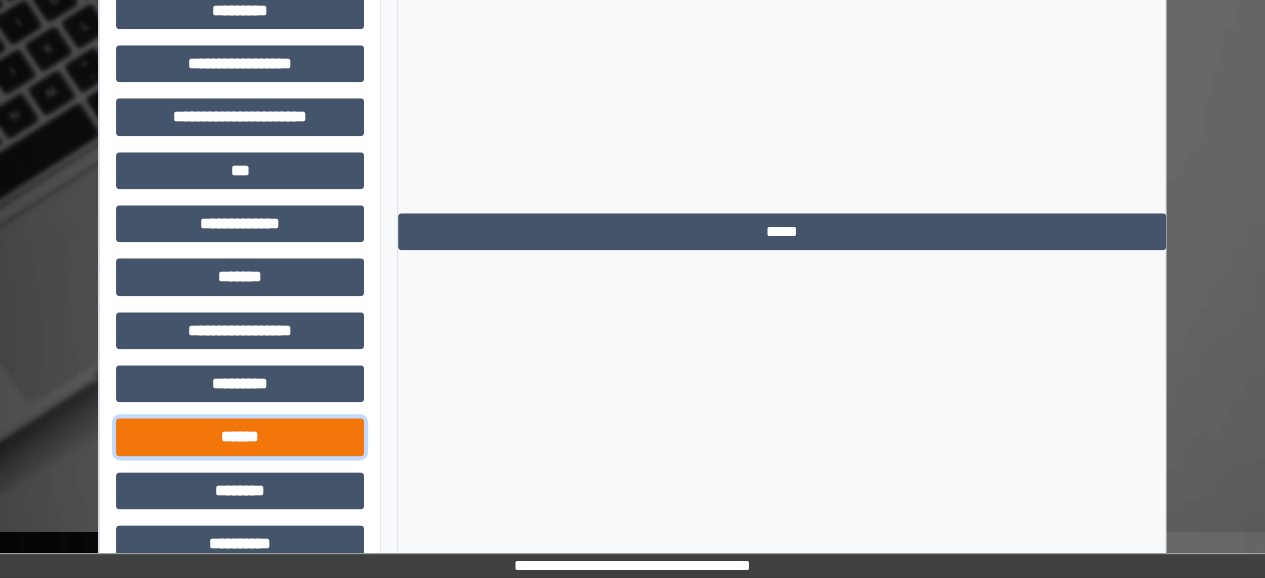 click on "******" at bounding box center (240, 436) 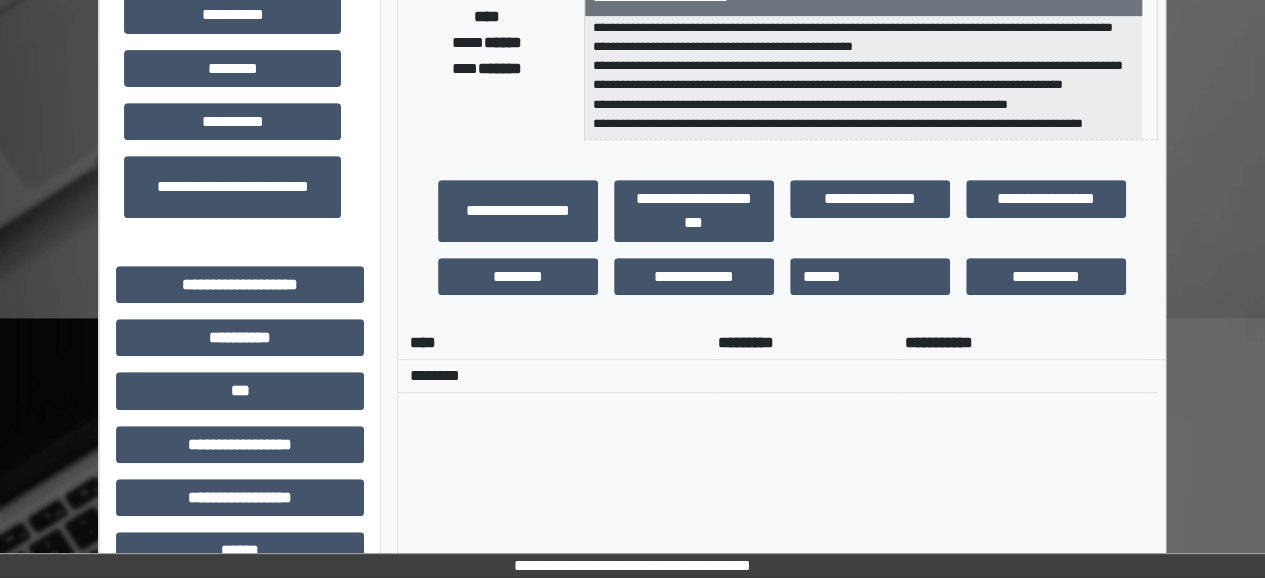 scroll, scrollTop: 380, scrollLeft: 0, axis: vertical 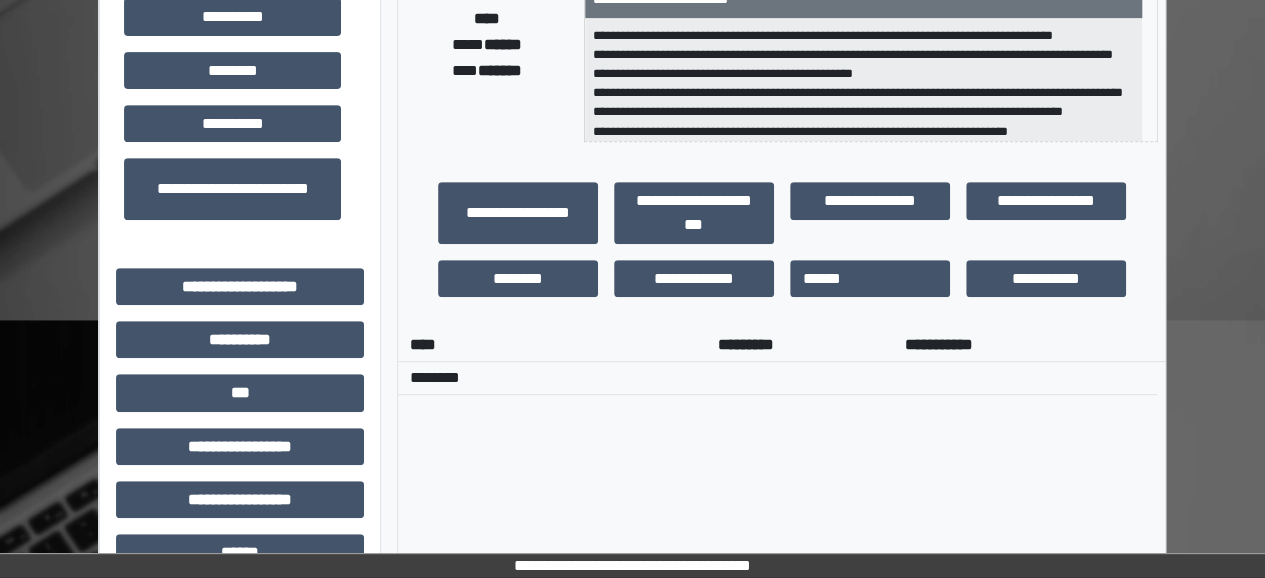 type 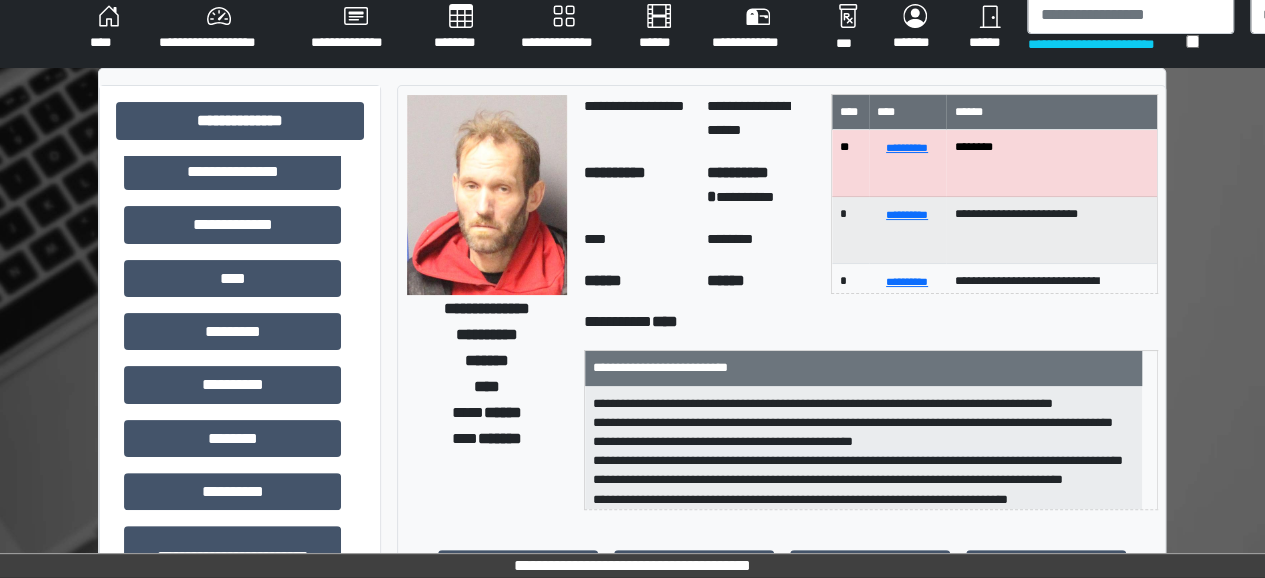 scroll, scrollTop: 0, scrollLeft: 0, axis: both 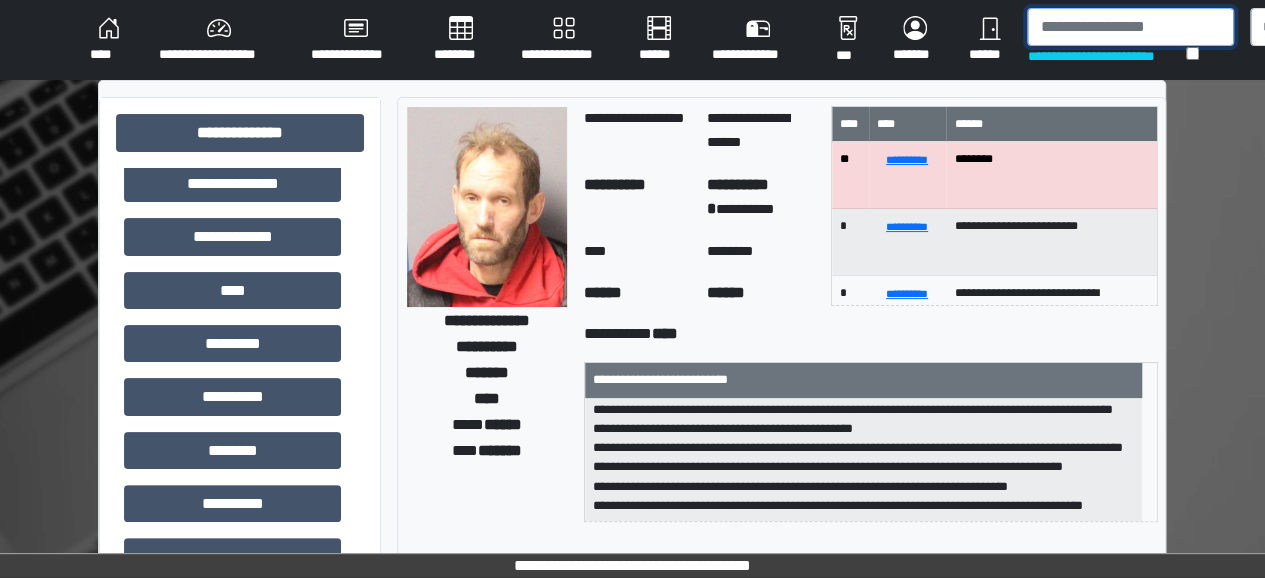 click at bounding box center [1130, 27] 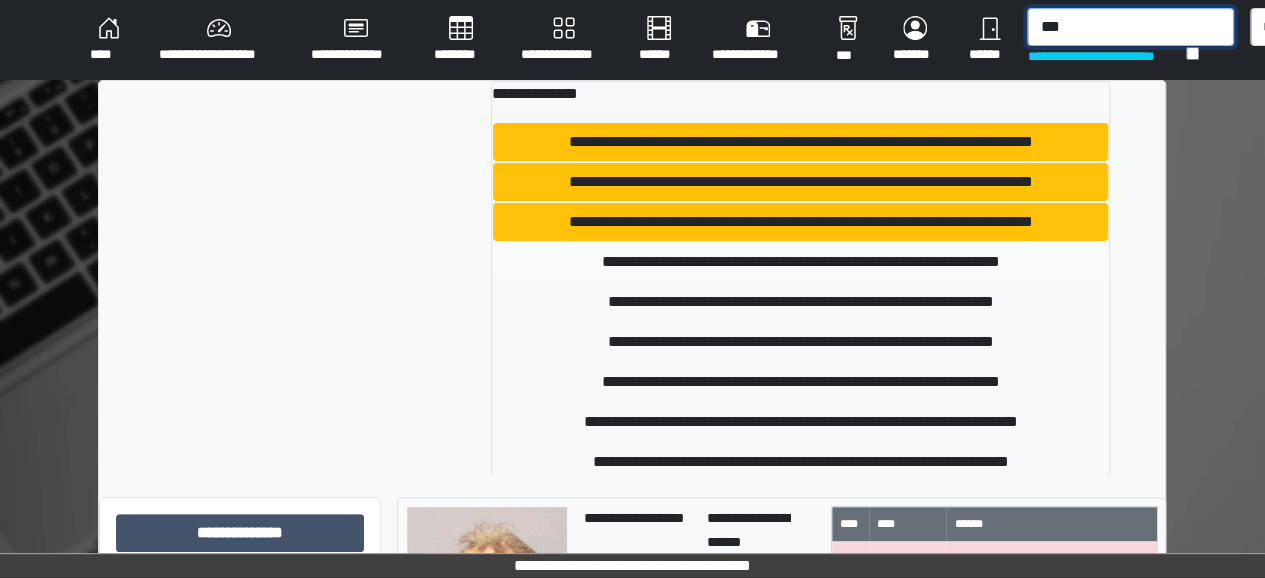 type on "***" 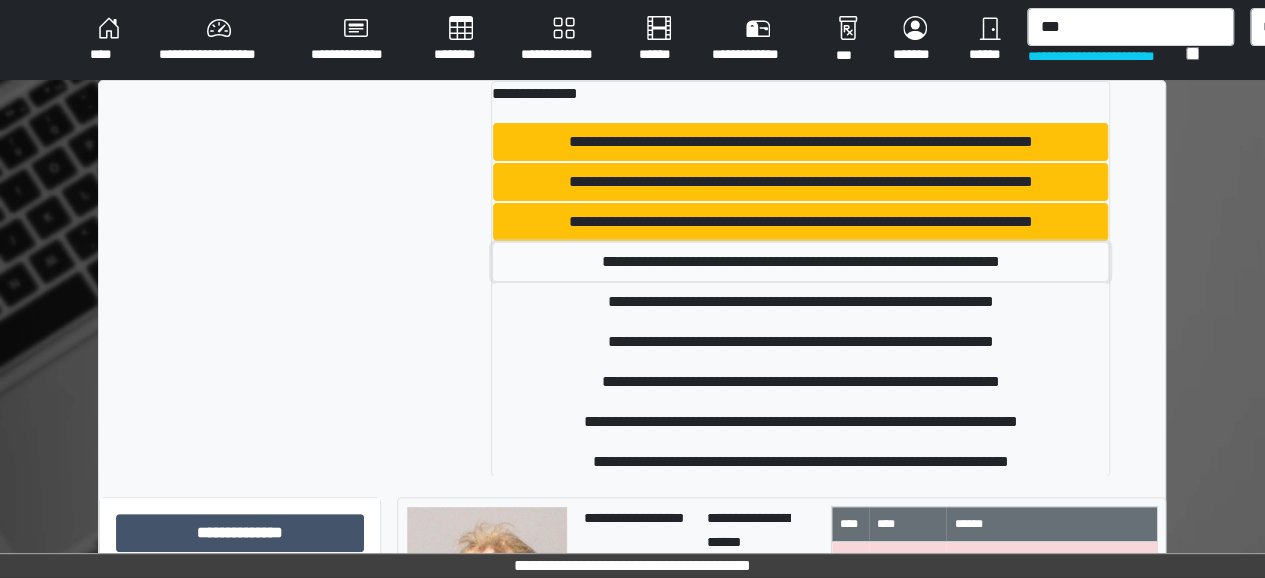 click on "**********" at bounding box center [800, 262] 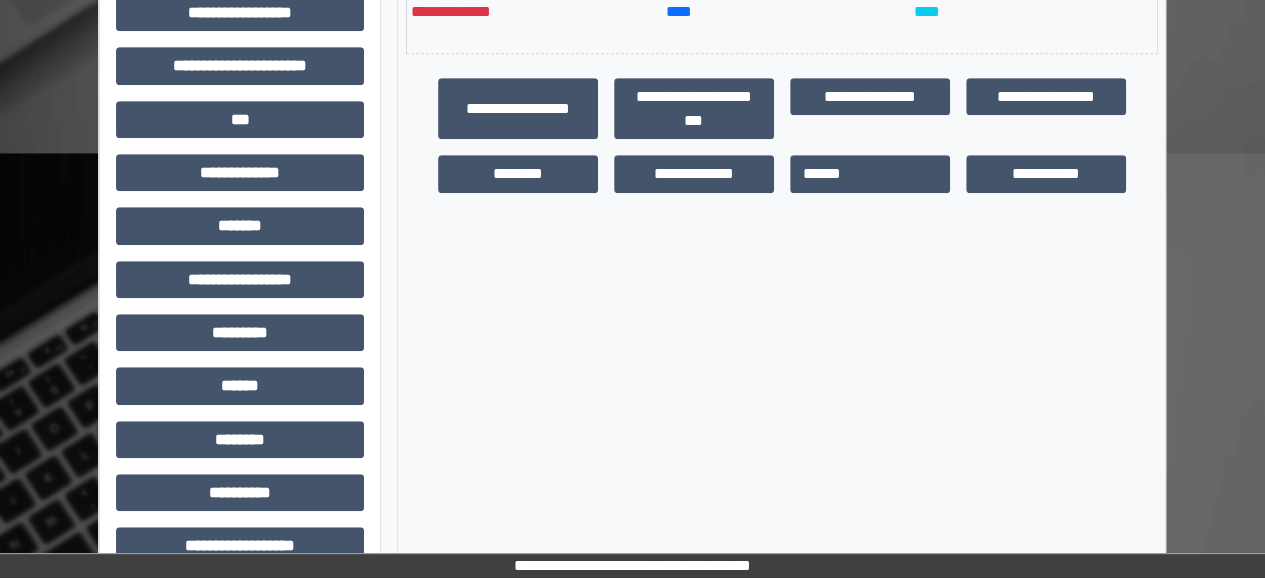 scroll, scrollTop: 582, scrollLeft: 0, axis: vertical 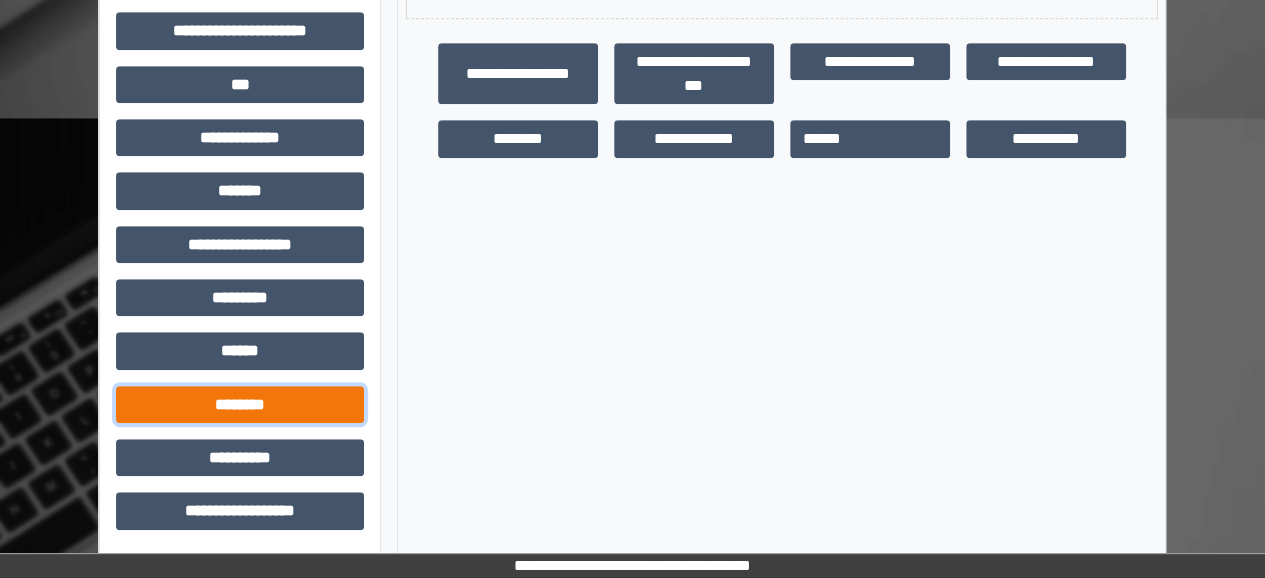 click on "********" at bounding box center [240, 404] 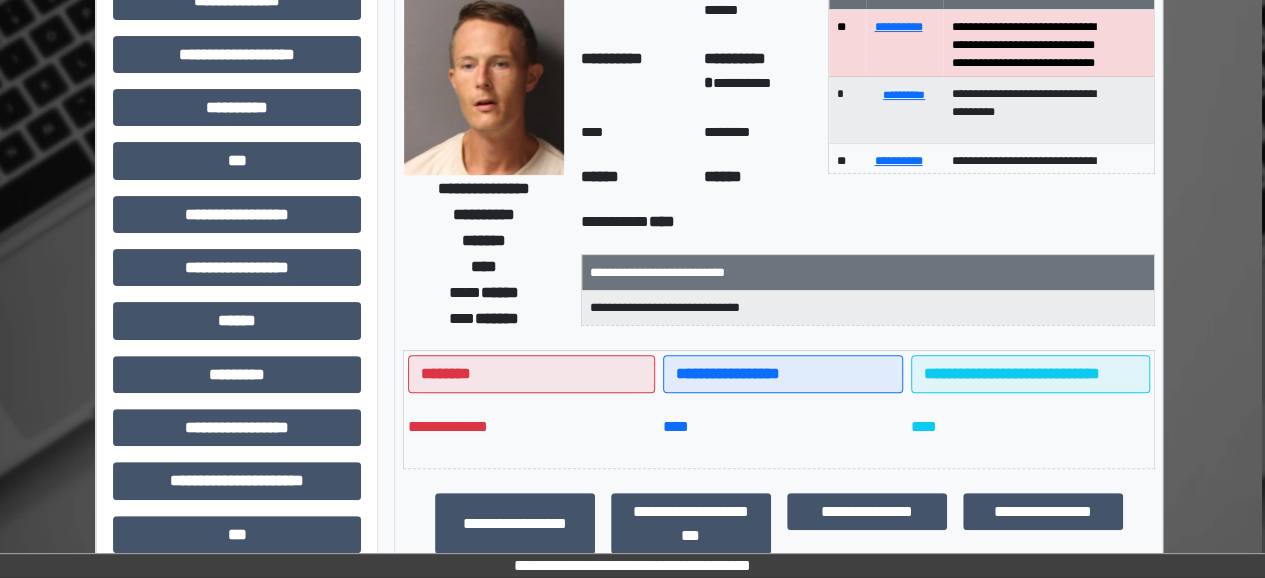 scroll, scrollTop: 130, scrollLeft: 3, axis: both 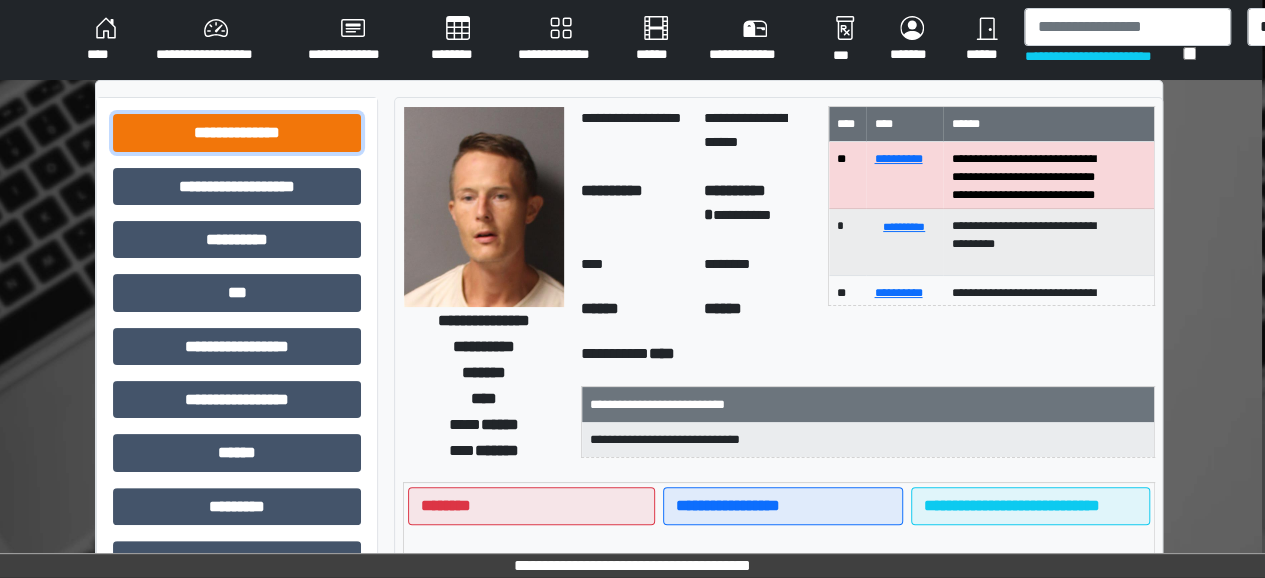 click on "**********" at bounding box center (237, 132) 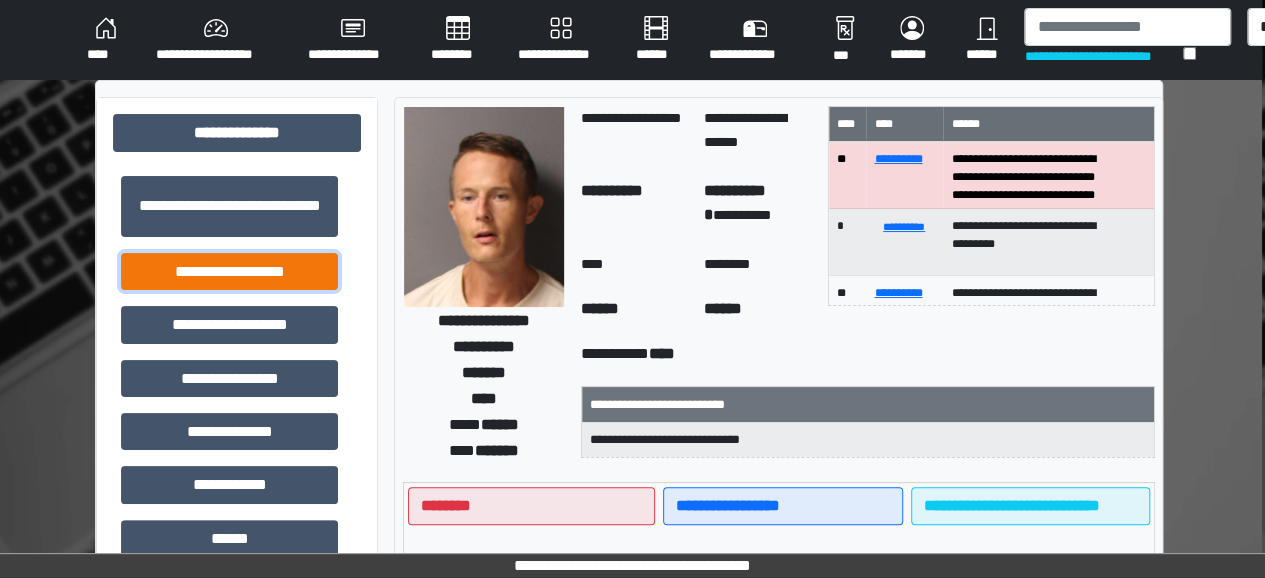 click on "**********" at bounding box center (229, 271) 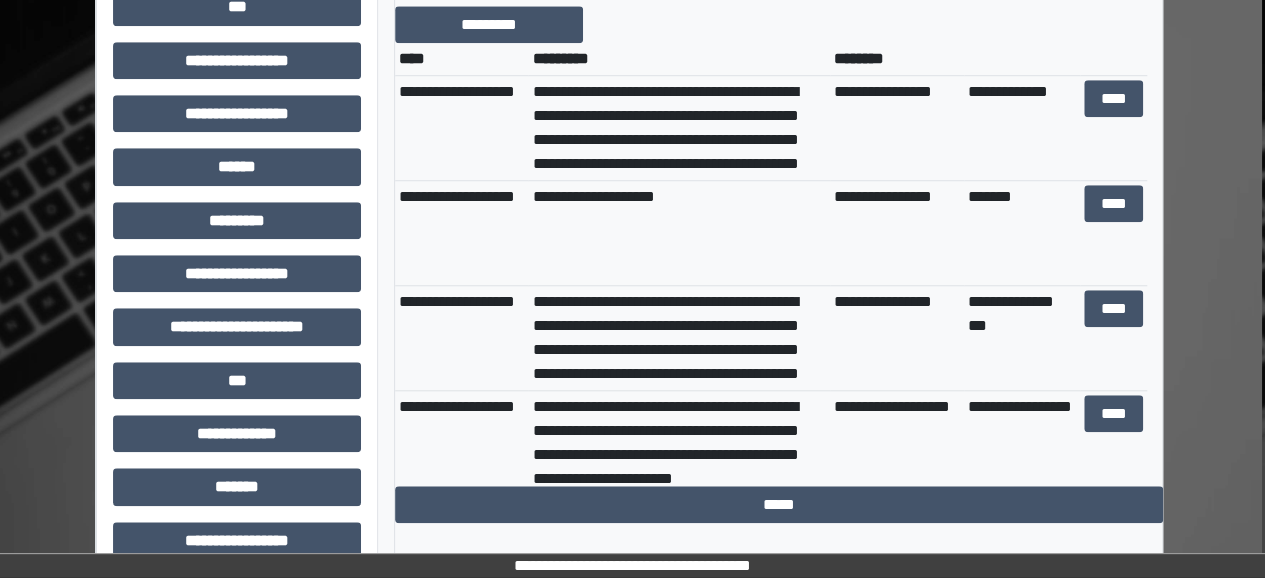 scroll, scrollTop: 765, scrollLeft: 3, axis: both 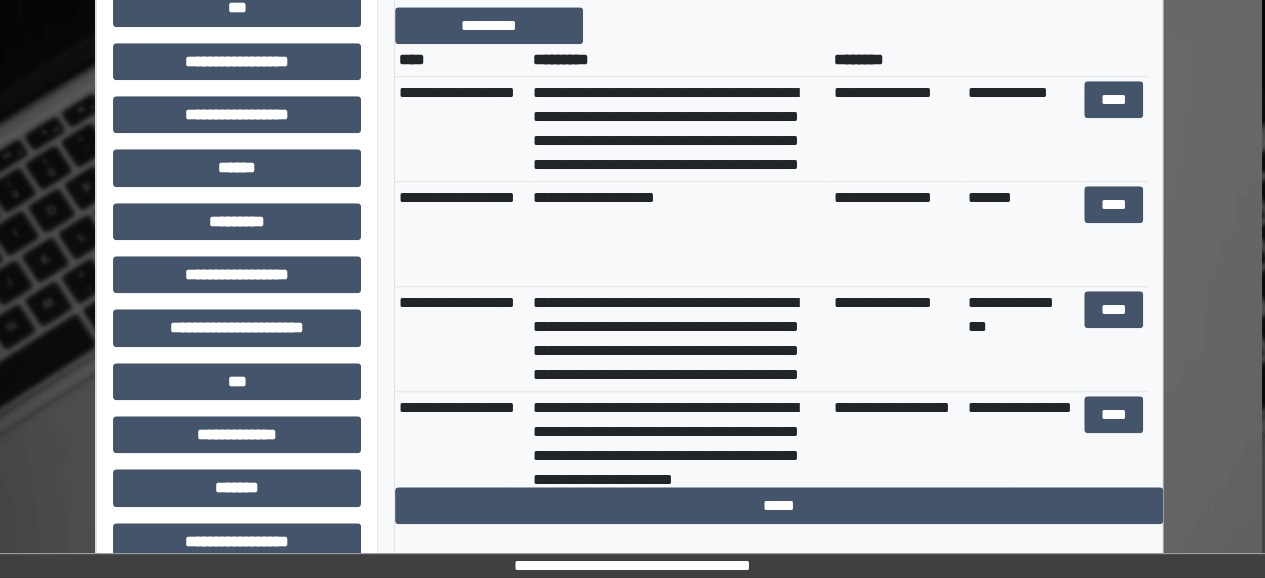 click on "**********" at bounding box center (678, 339) 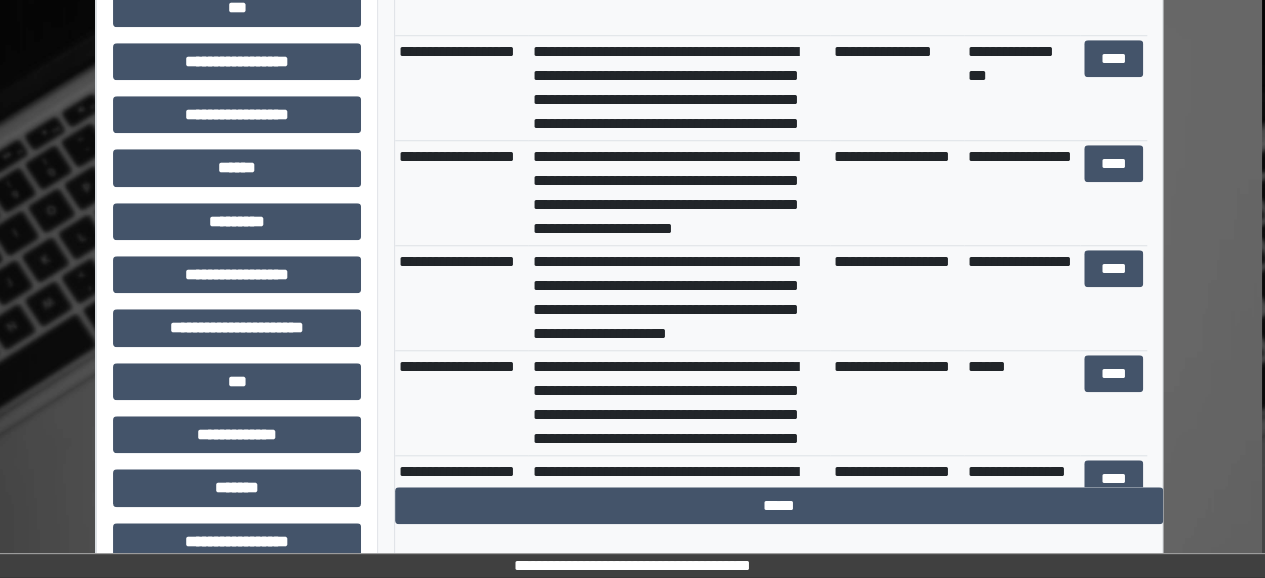 scroll, scrollTop: 0, scrollLeft: 0, axis: both 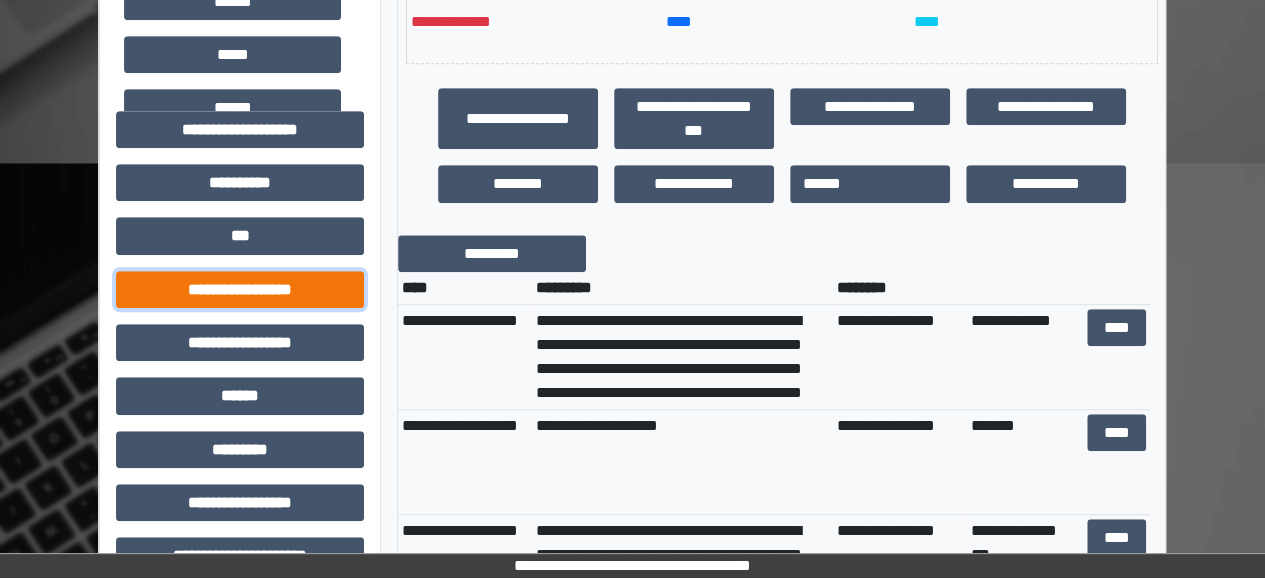 click on "**********" at bounding box center (240, 289) 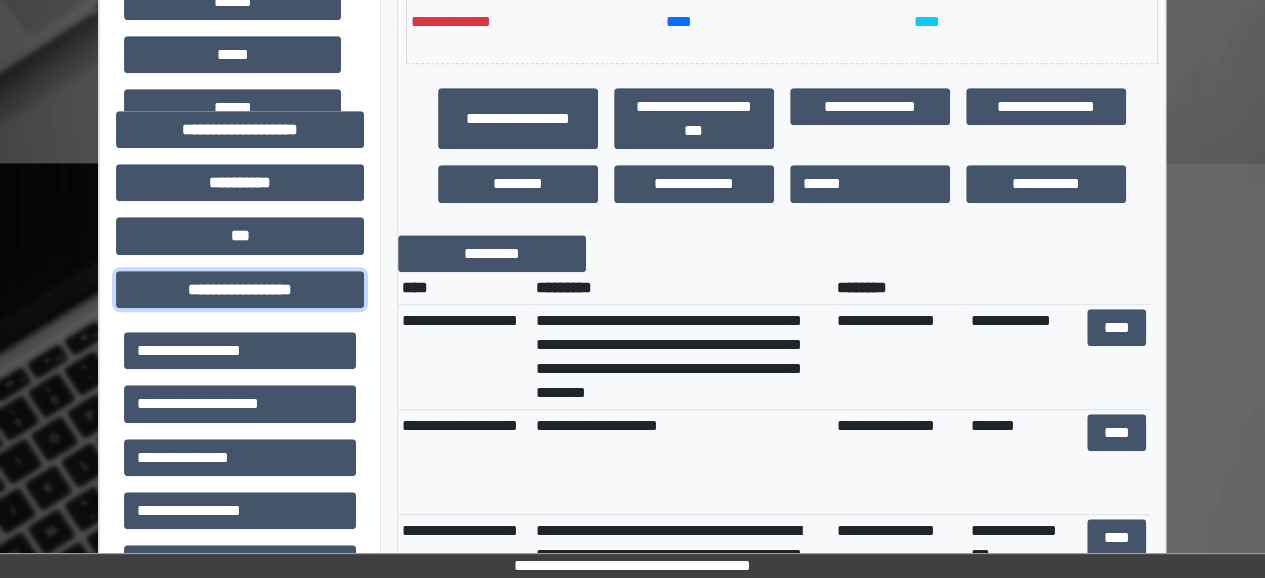 scroll, scrollTop: 43, scrollLeft: 0, axis: vertical 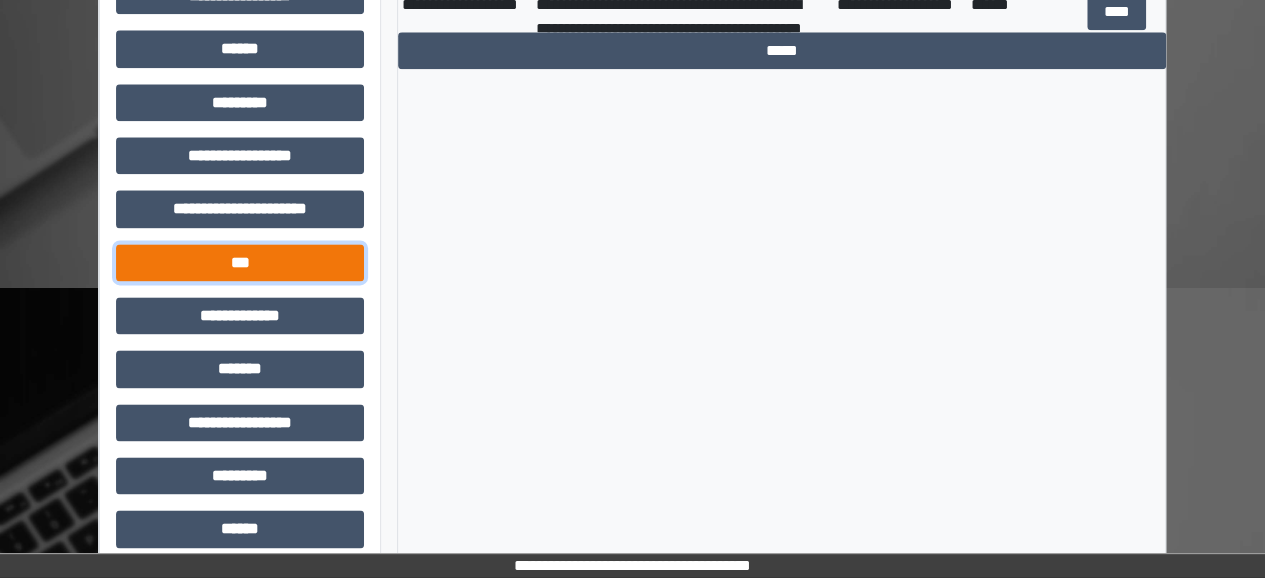 click on "***" at bounding box center [240, 262] 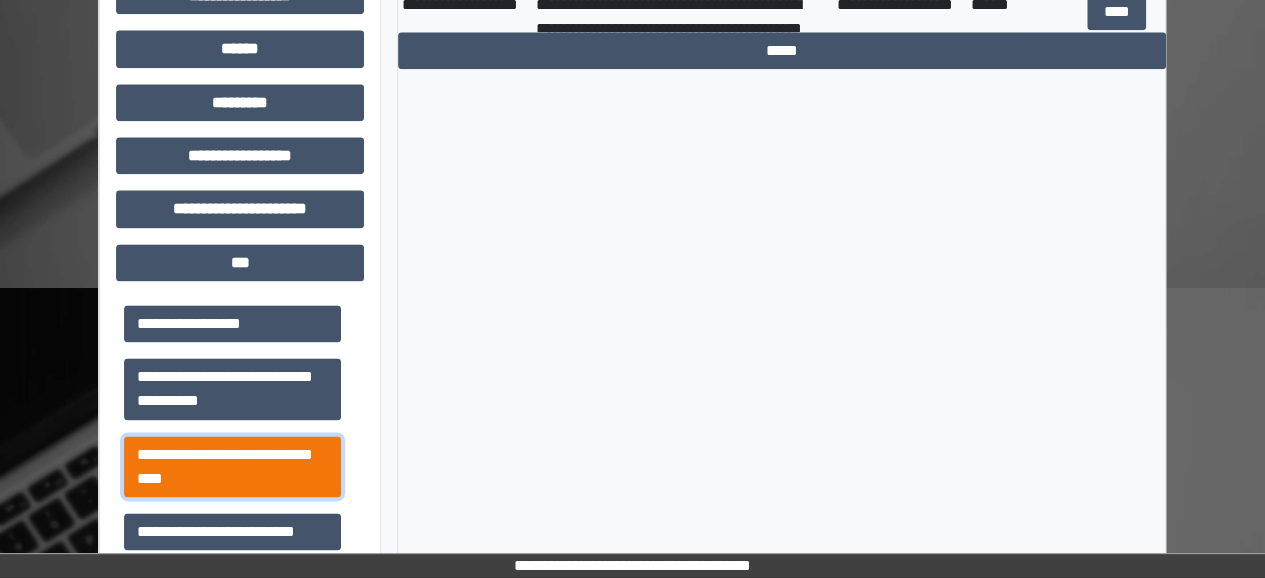 click on "**********" at bounding box center [232, 466] 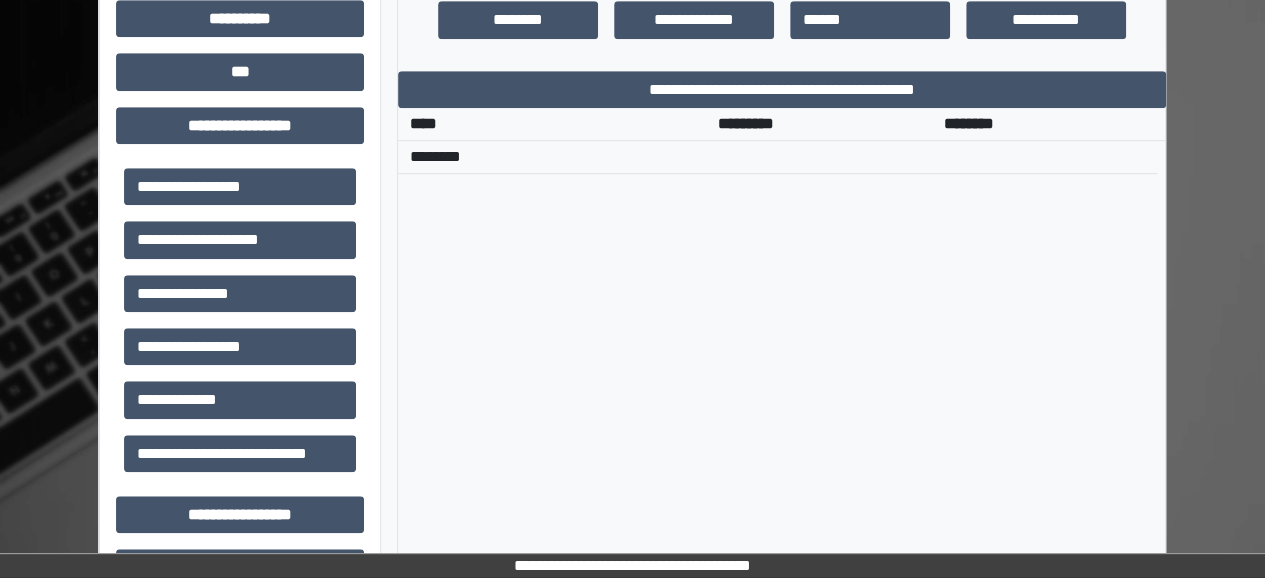 scroll, scrollTop: 700, scrollLeft: 0, axis: vertical 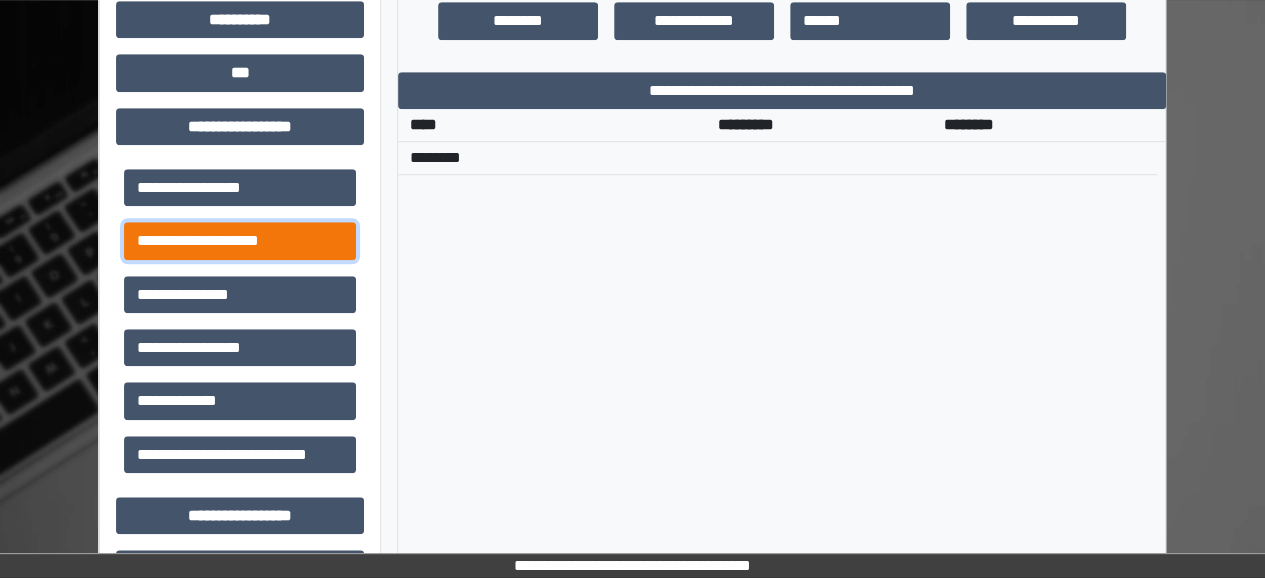click on "**********" at bounding box center (240, 240) 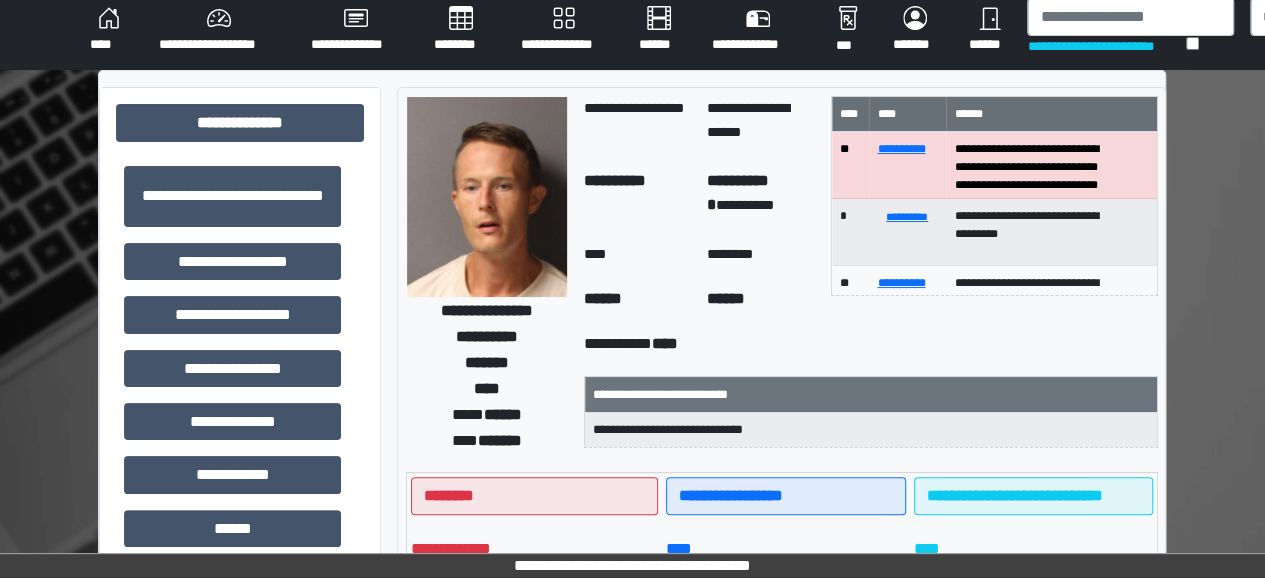 scroll, scrollTop: 0, scrollLeft: 0, axis: both 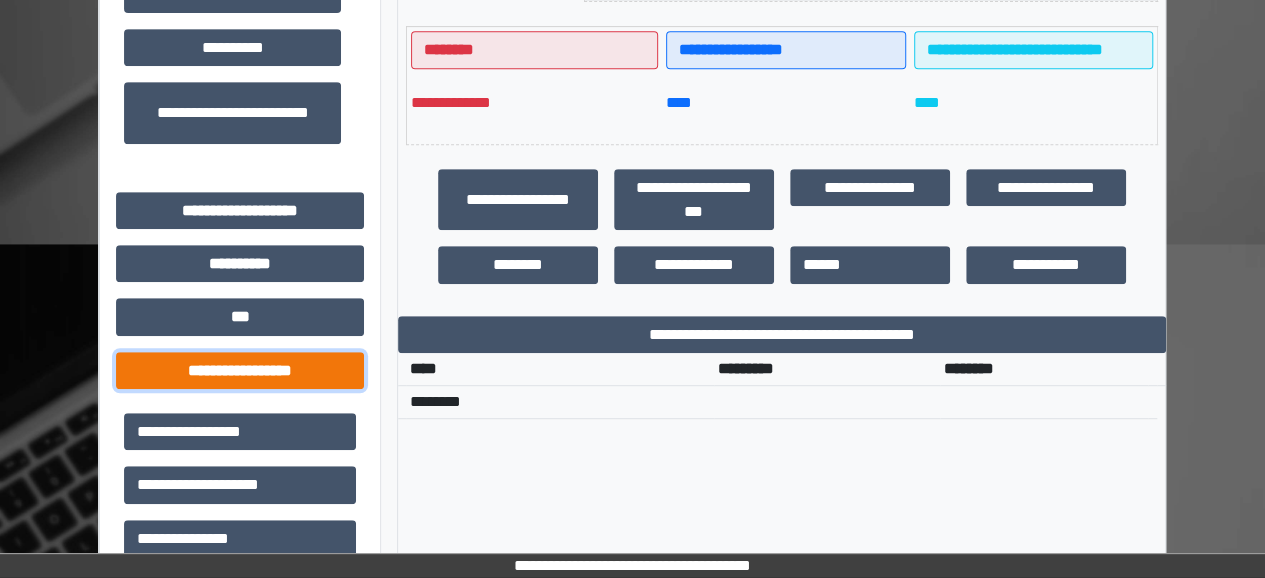 drag, startPoint x: 294, startPoint y: 370, endPoint x: 264, endPoint y: 379, distance: 31.320919 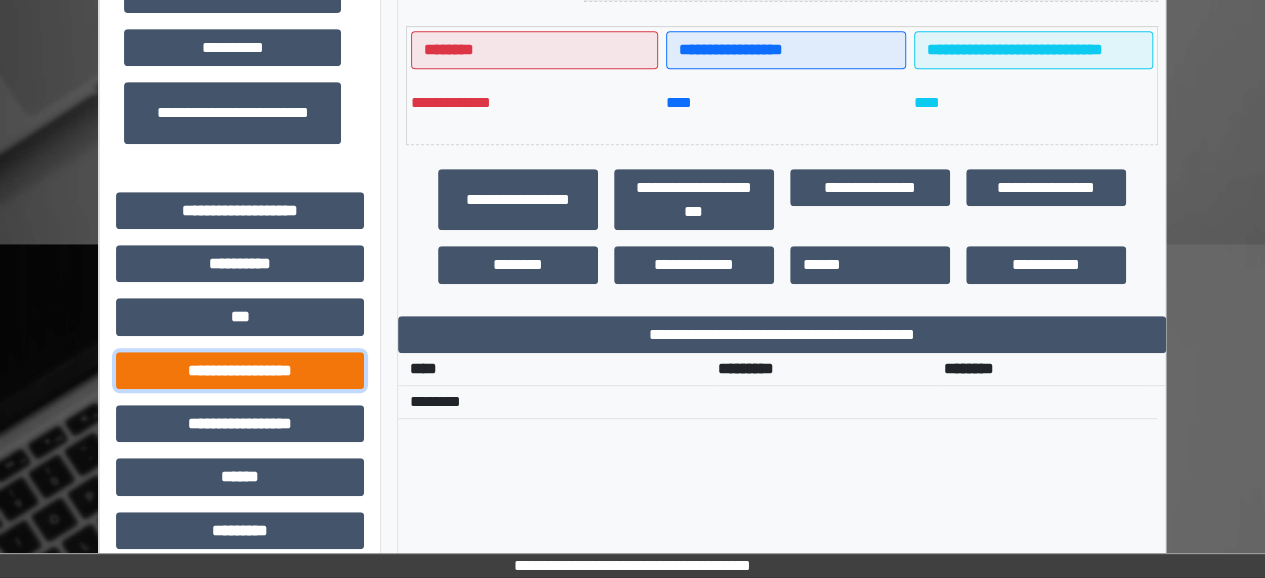 click on "**********" at bounding box center (240, 370) 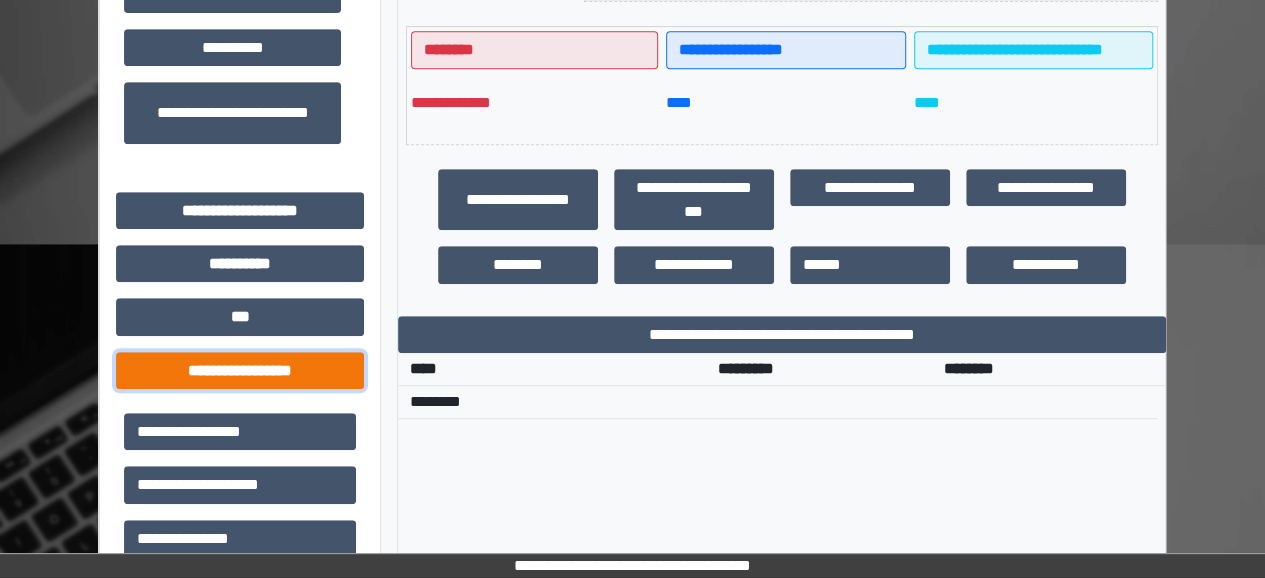 click on "**********" at bounding box center (240, 370) 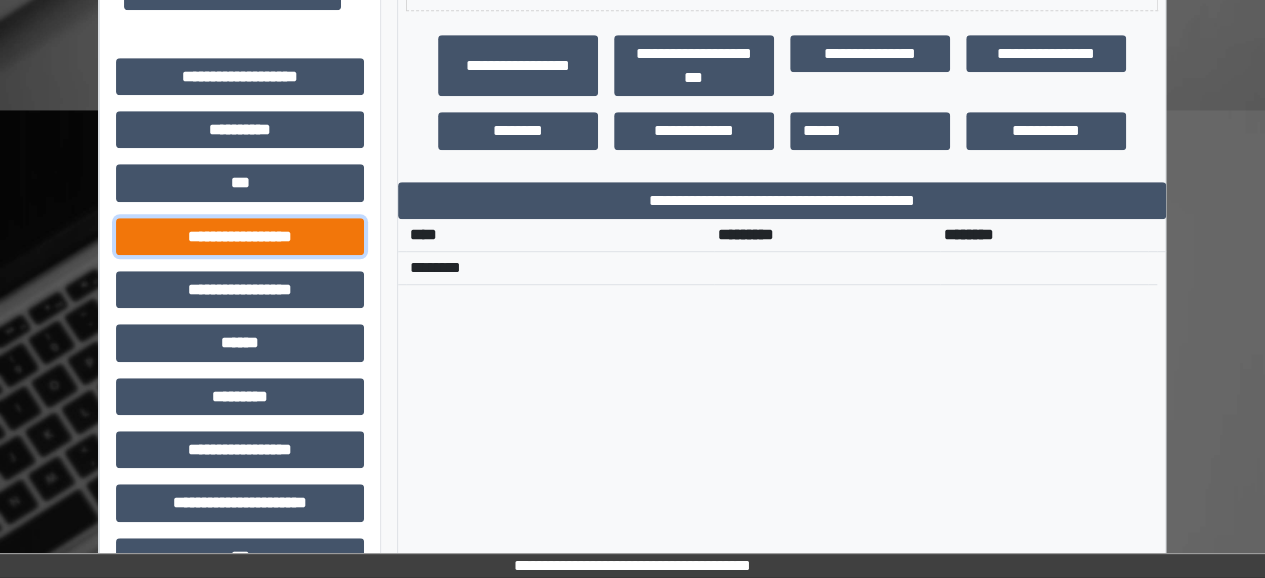 scroll, scrollTop: 592, scrollLeft: 0, axis: vertical 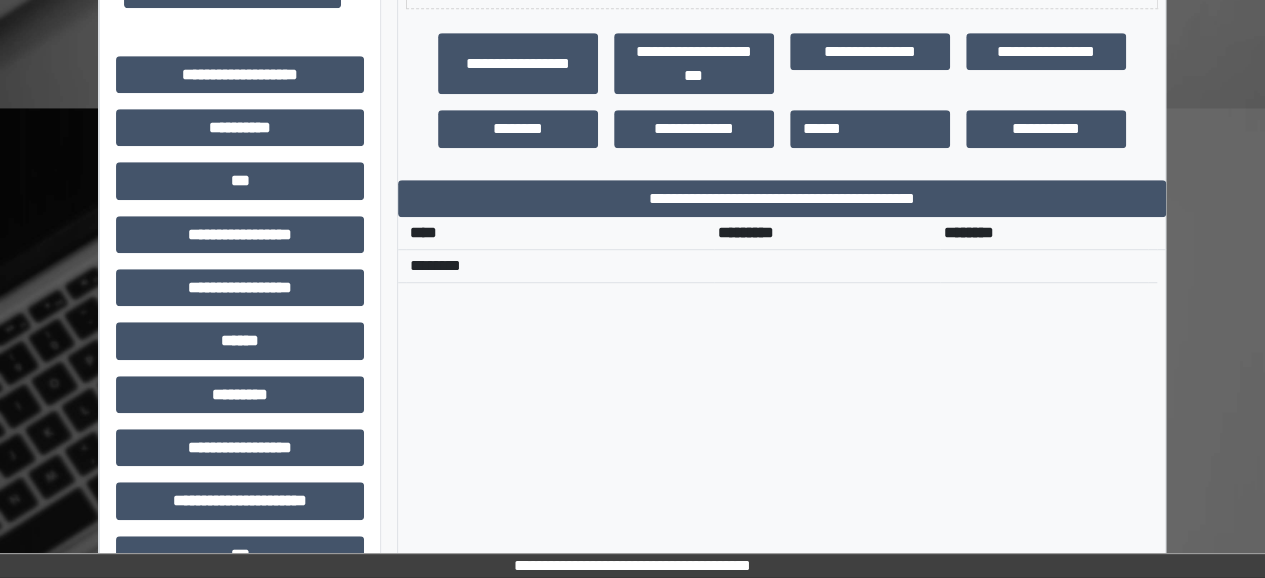 click on "**********" at bounding box center [240, 748] 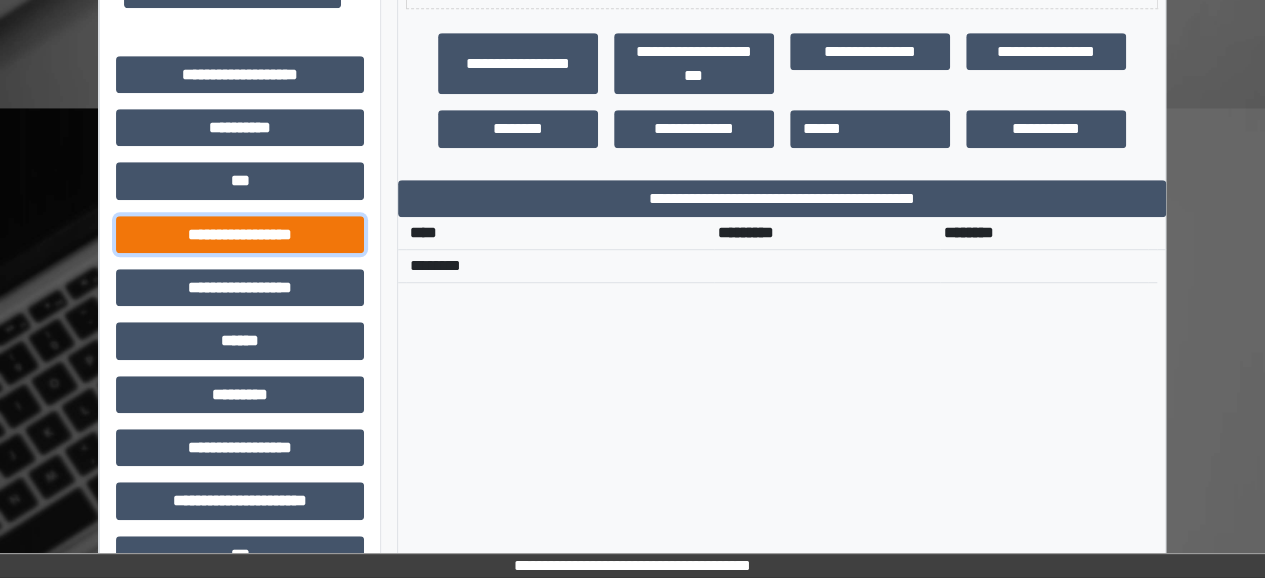 click on "**********" at bounding box center [240, 234] 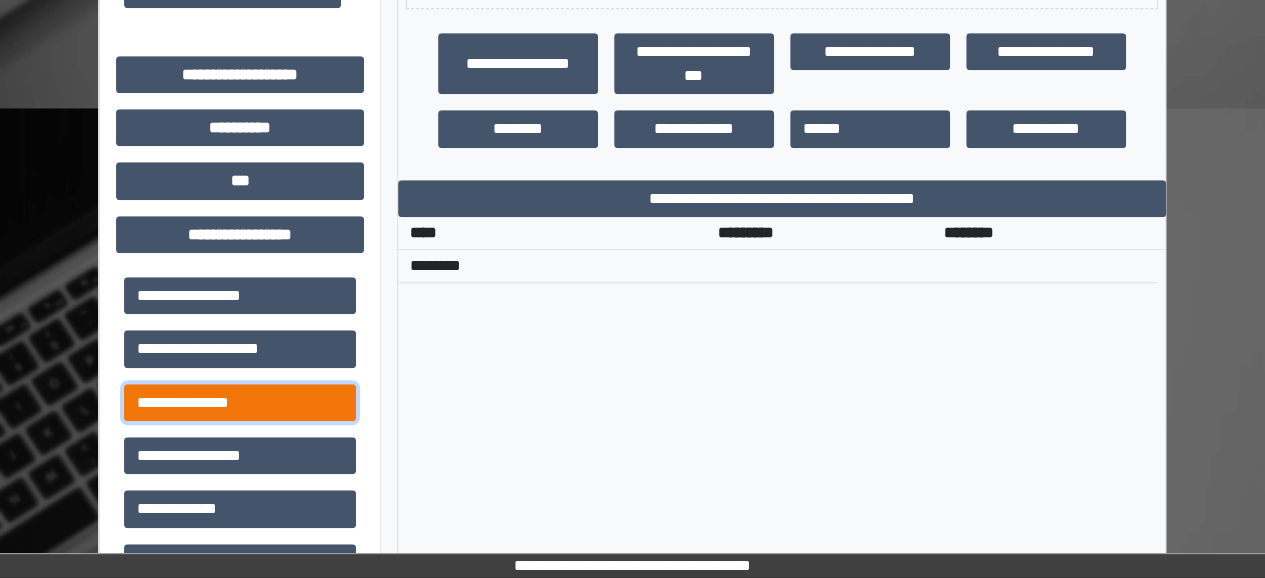 click on "**********" at bounding box center [240, 402] 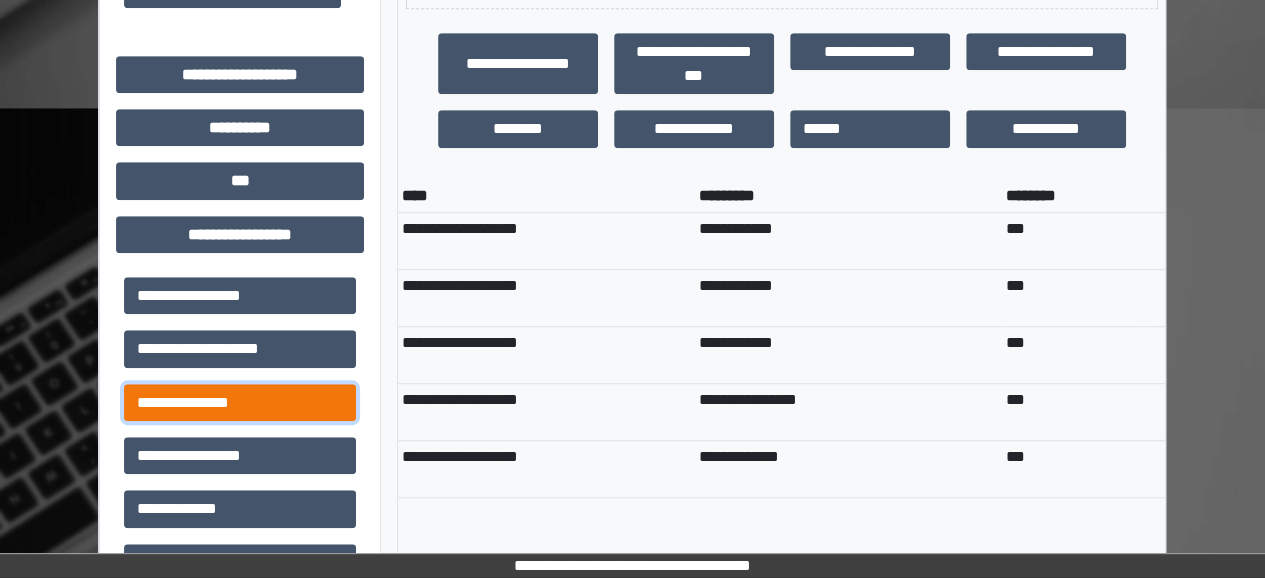 click on "**********" at bounding box center [240, 402] 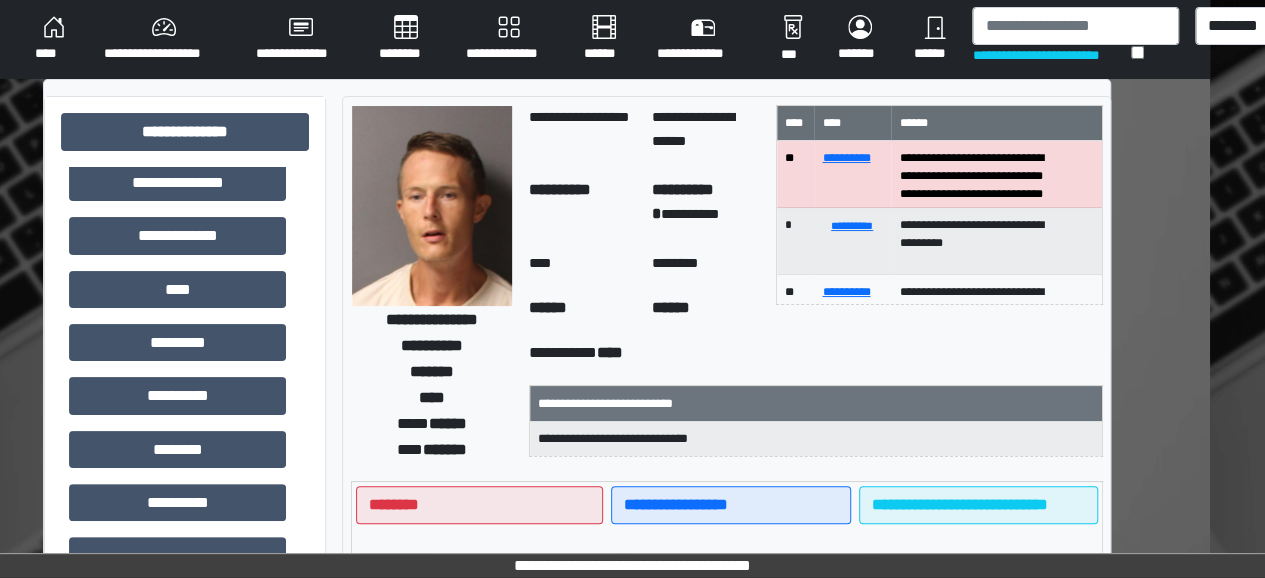 scroll, scrollTop: 4, scrollLeft: 55, axis: both 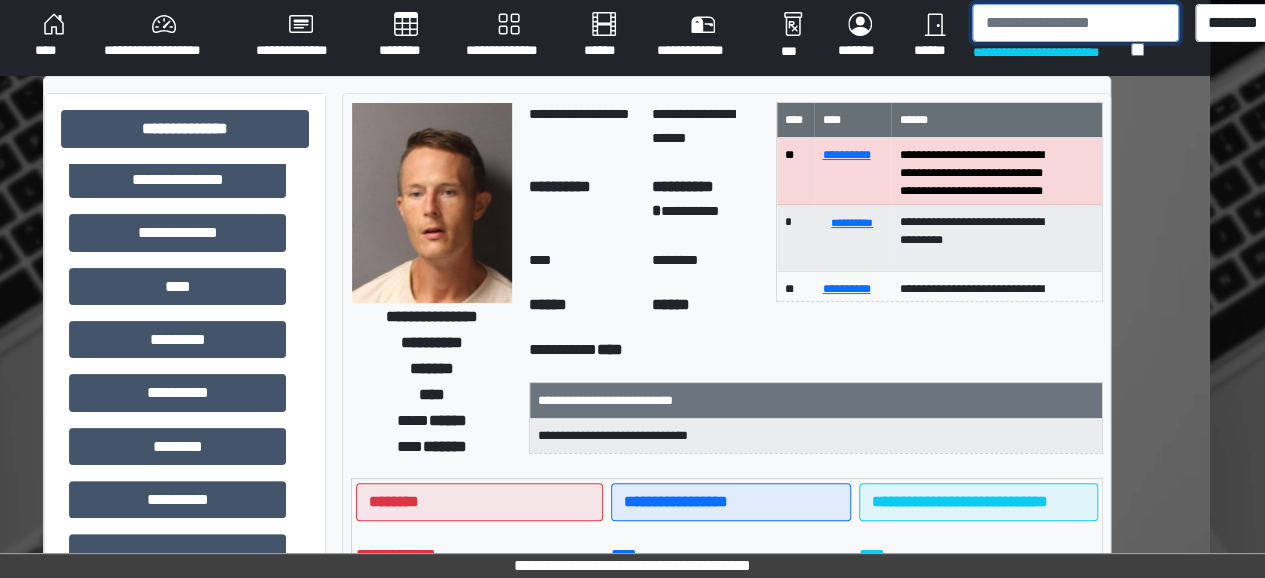 click at bounding box center (1075, 23) 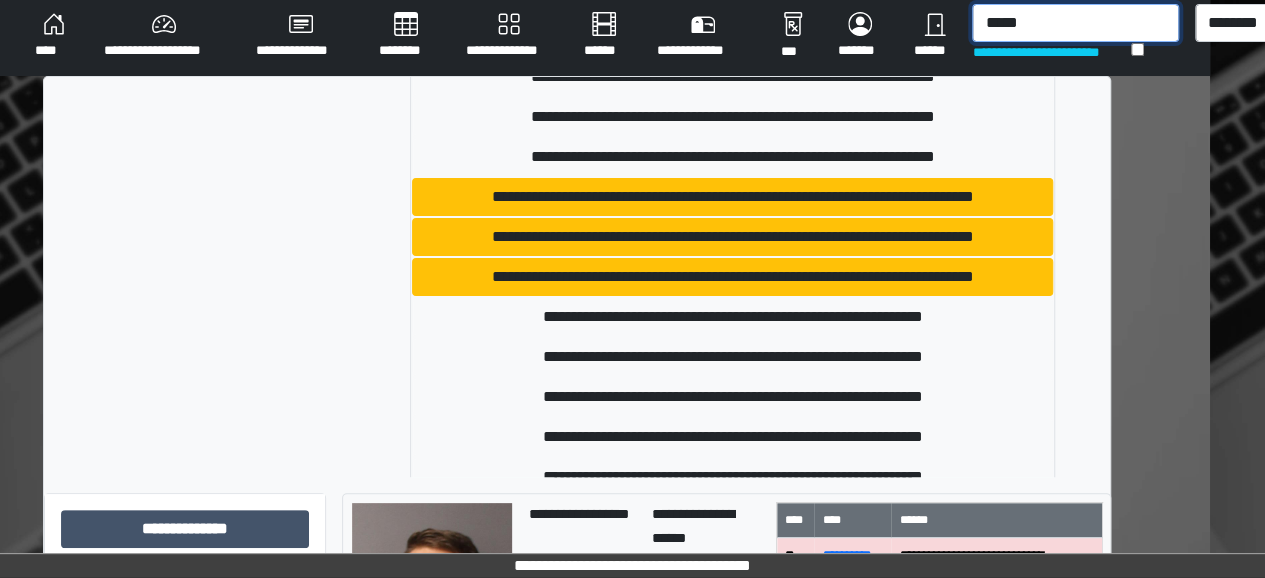 scroll, scrollTop: 265, scrollLeft: 0, axis: vertical 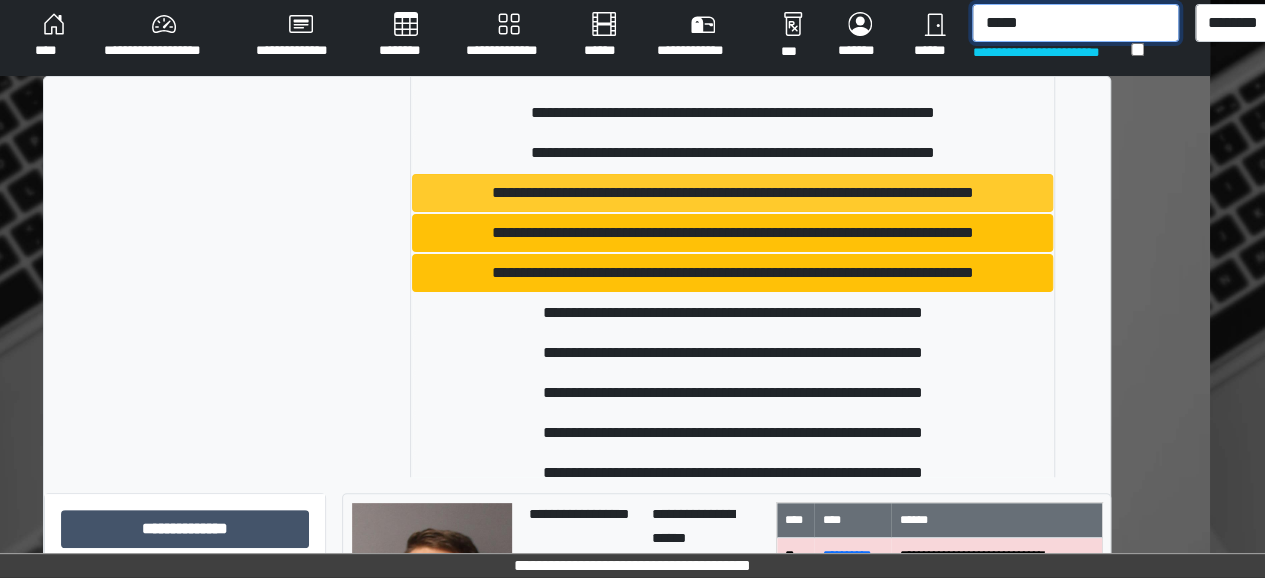 type on "*****" 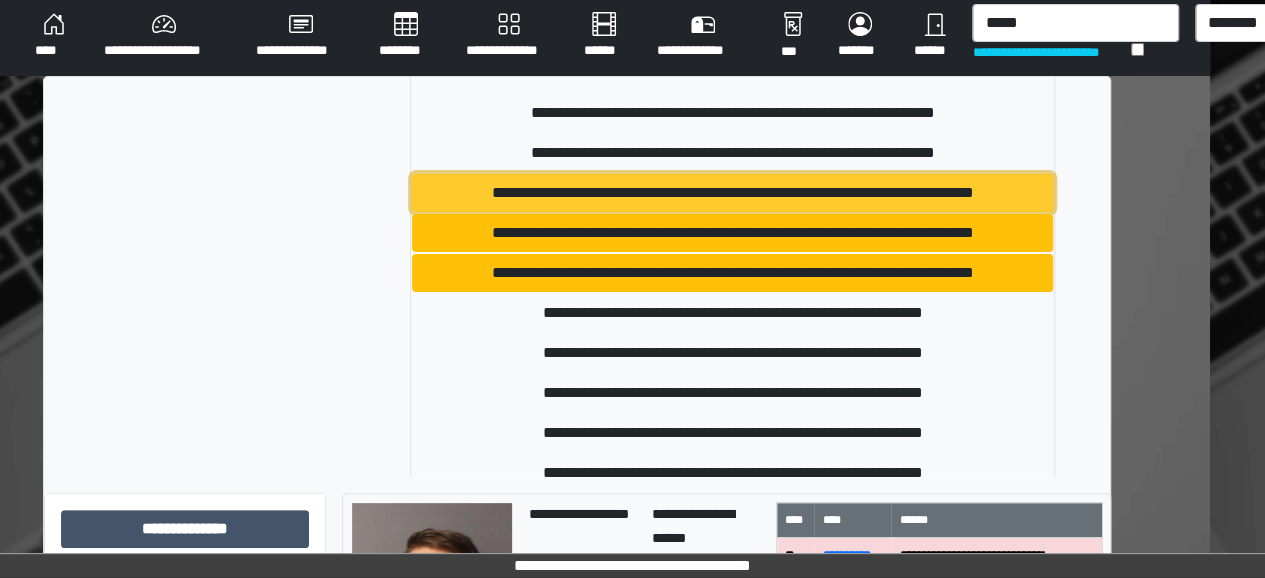 click on "**********" at bounding box center (732, 193) 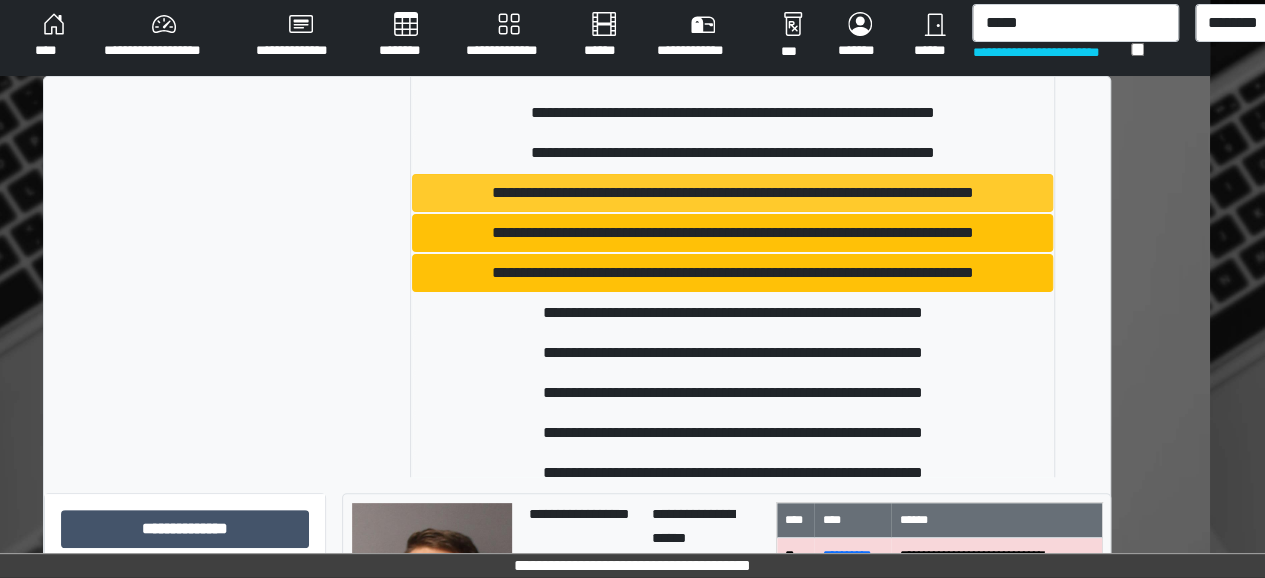 type 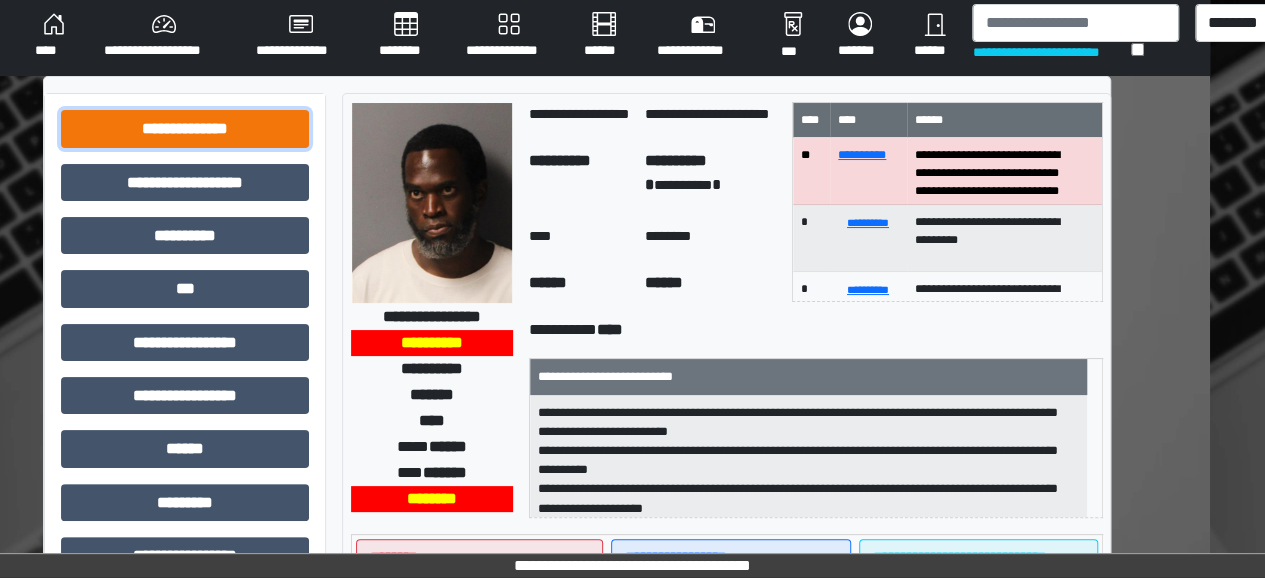 click on "**********" at bounding box center (185, 128) 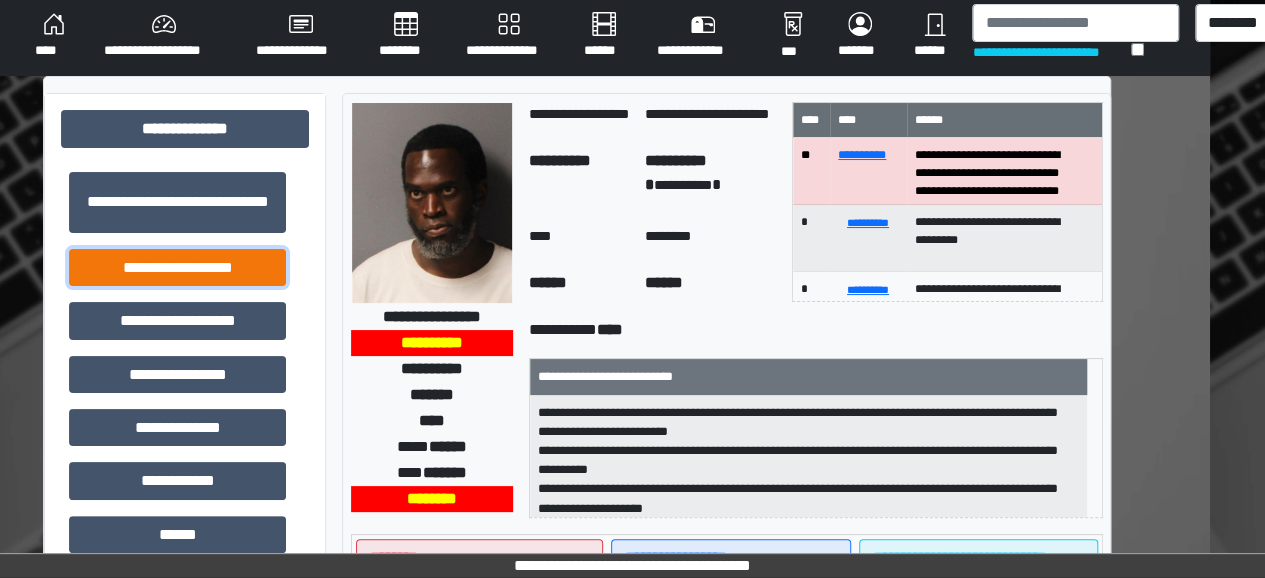click on "**********" at bounding box center (177, 267) 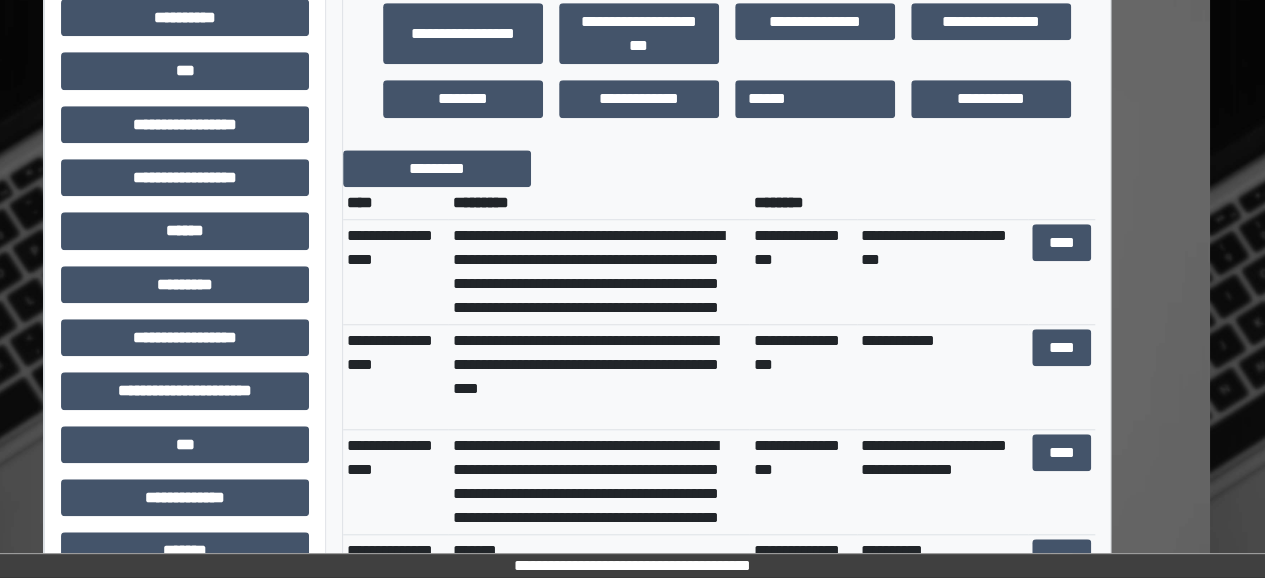scroll, scrollTop: 714, scrollLeft: 55, axis: both 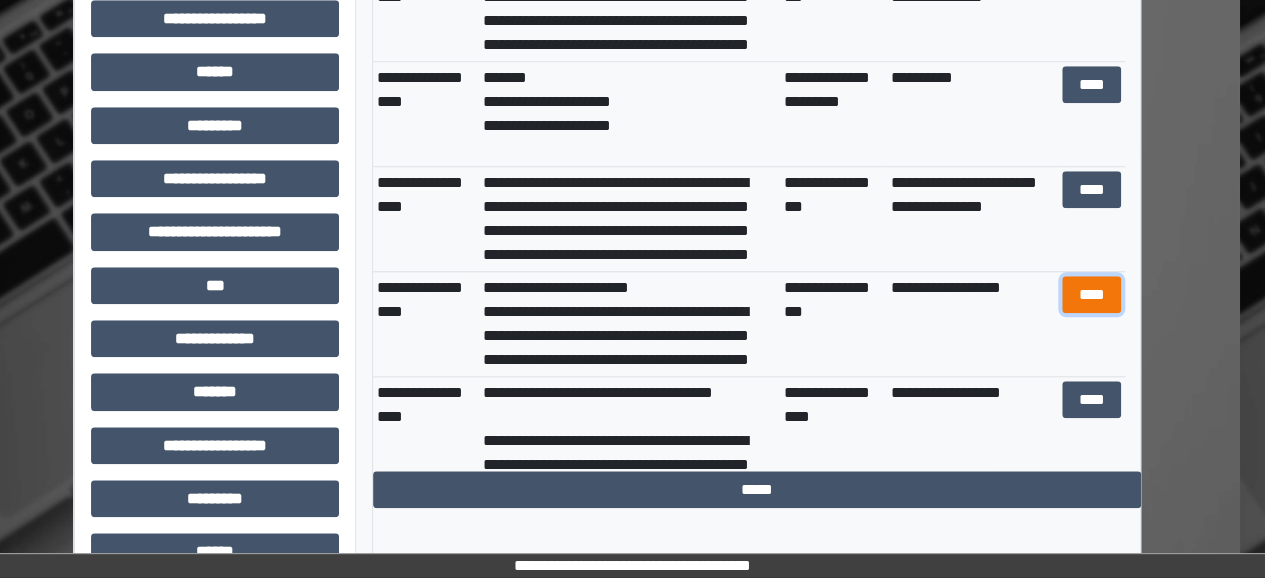 click on "****" at bounding box center (1091, 294) 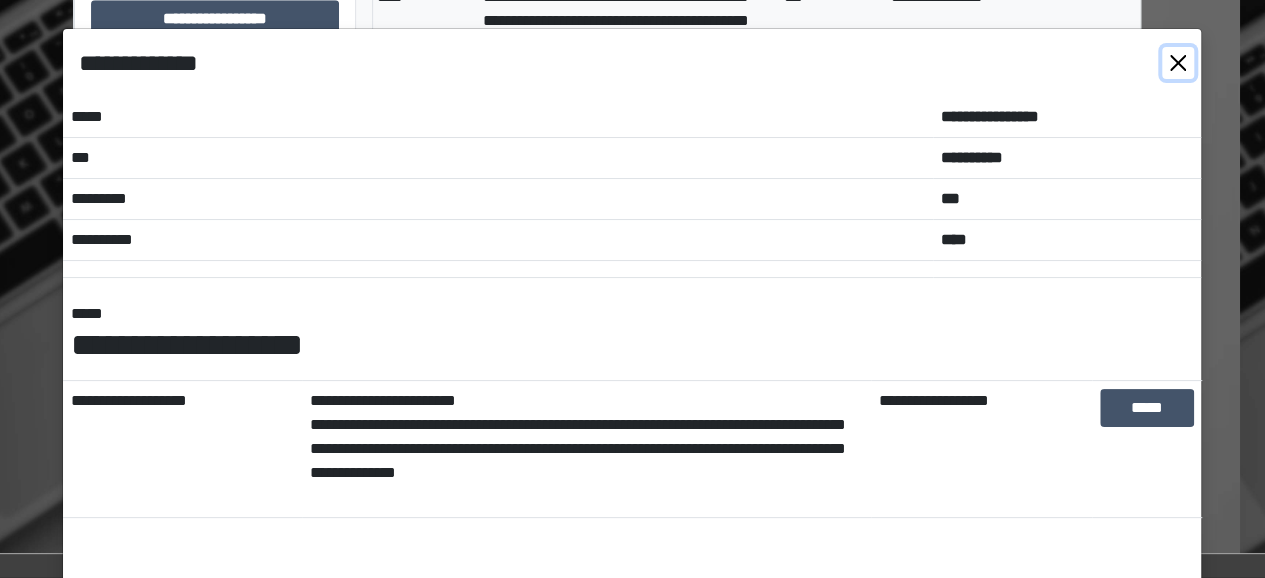 click at bounding box center [1178, 63] 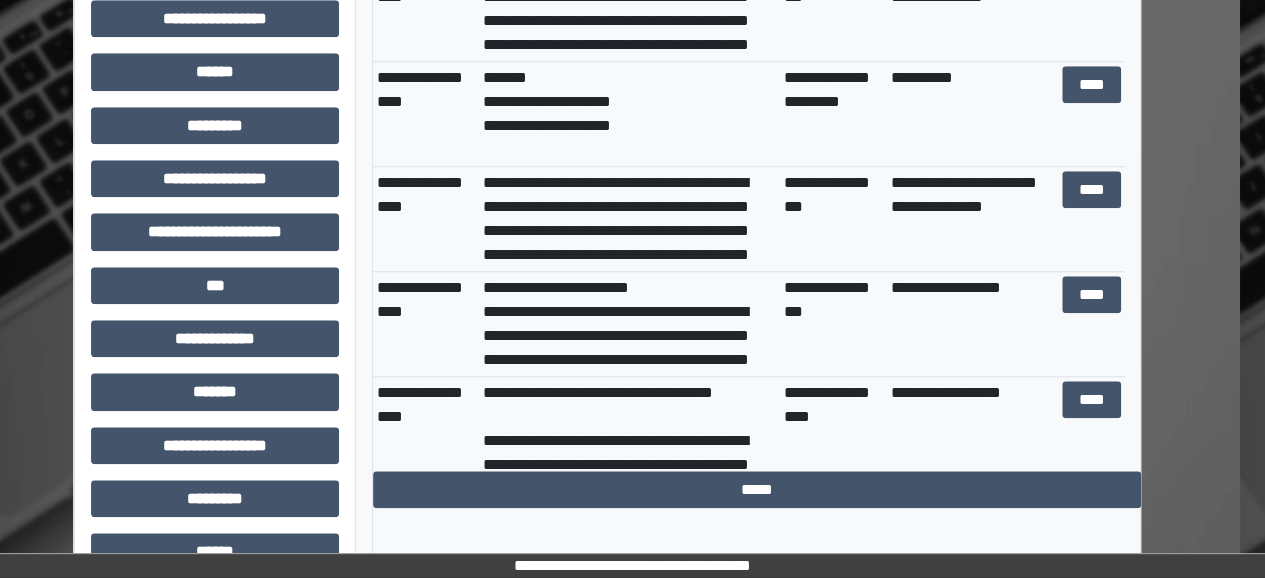 scroll, scrollTop: 0, scrollLeft: 0, axis: both 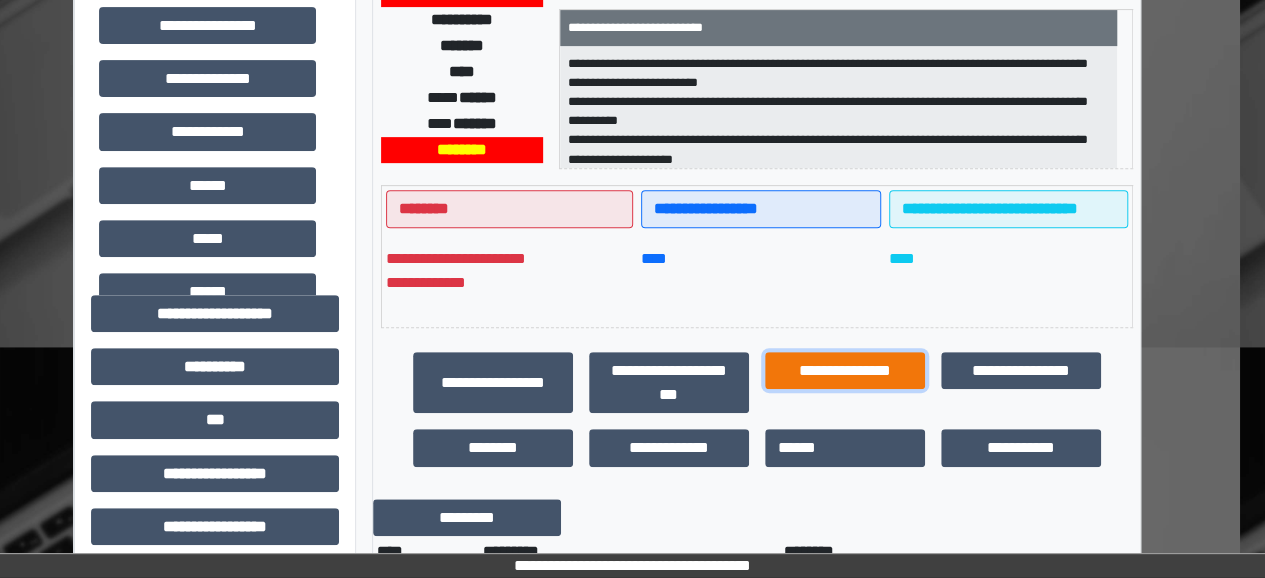 click on "**********" at bounding box center (845, 370) 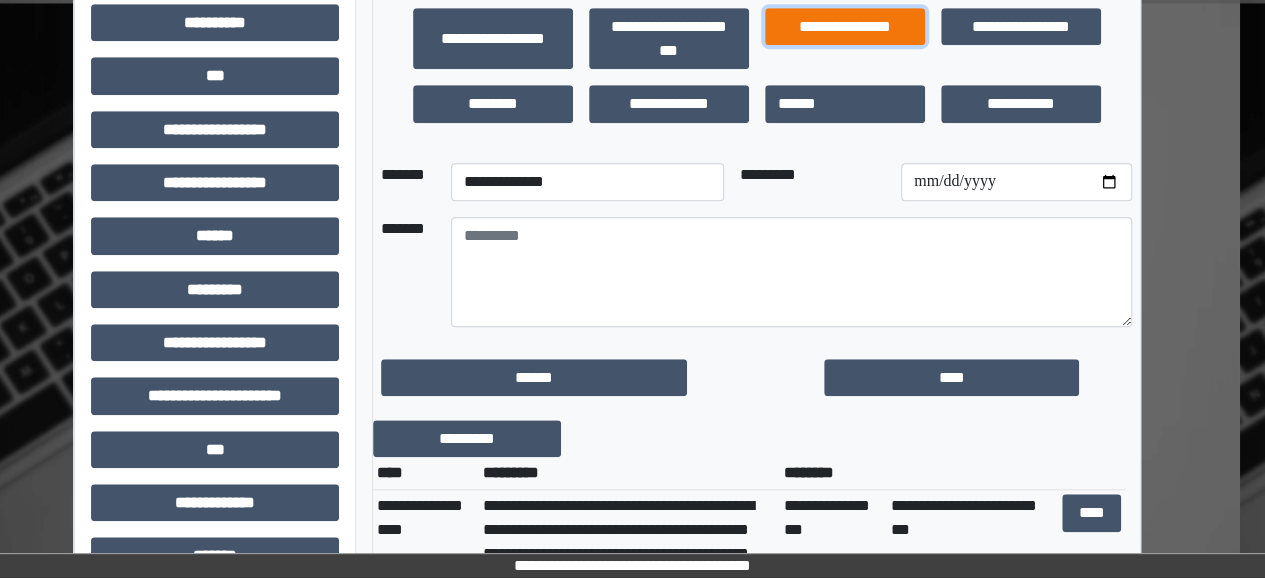 scroll, scrollTop: 698, scrollLeft: 25, axis: both 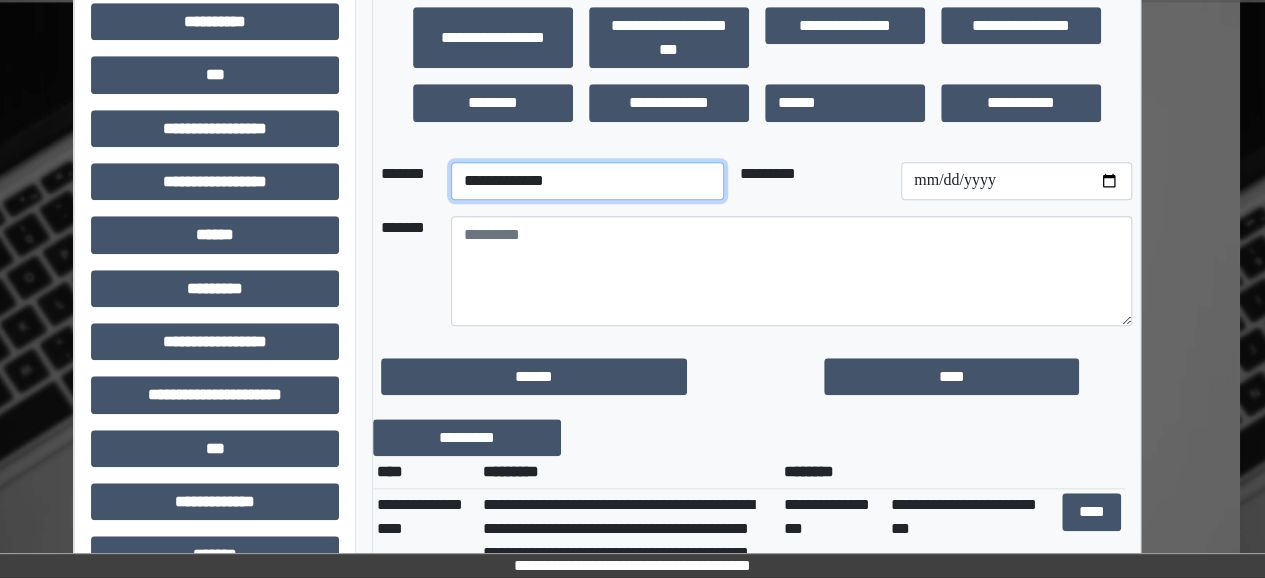 click on "**********" at bounding box center [587, 181] 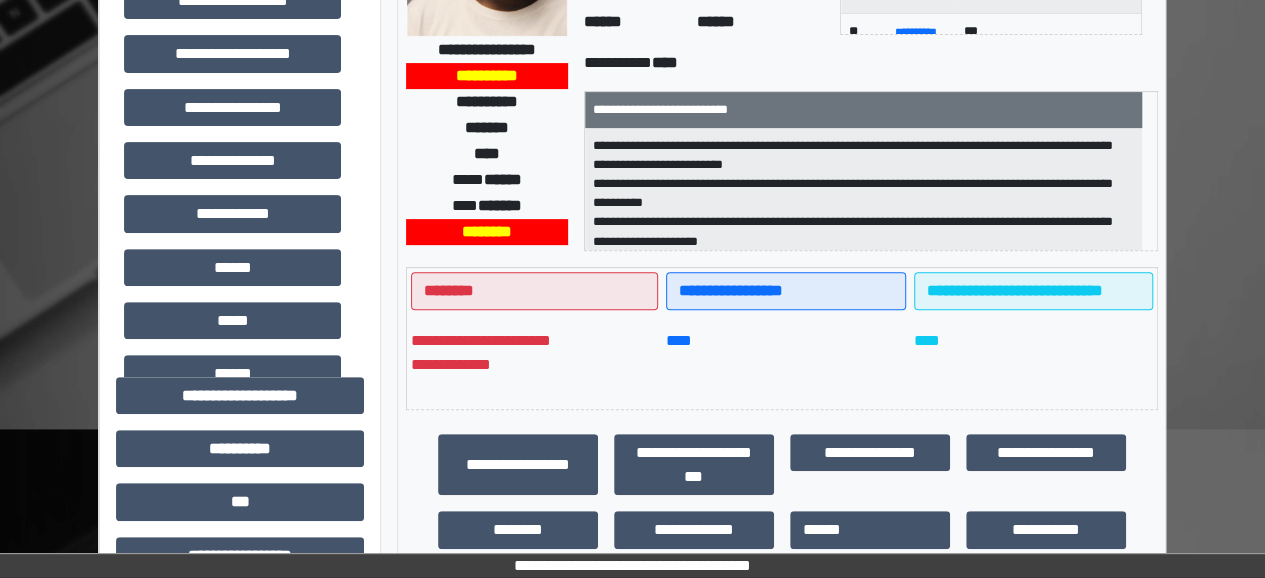 scroll, scrollTop: 272, scrollLeft: 0, axis: vertical 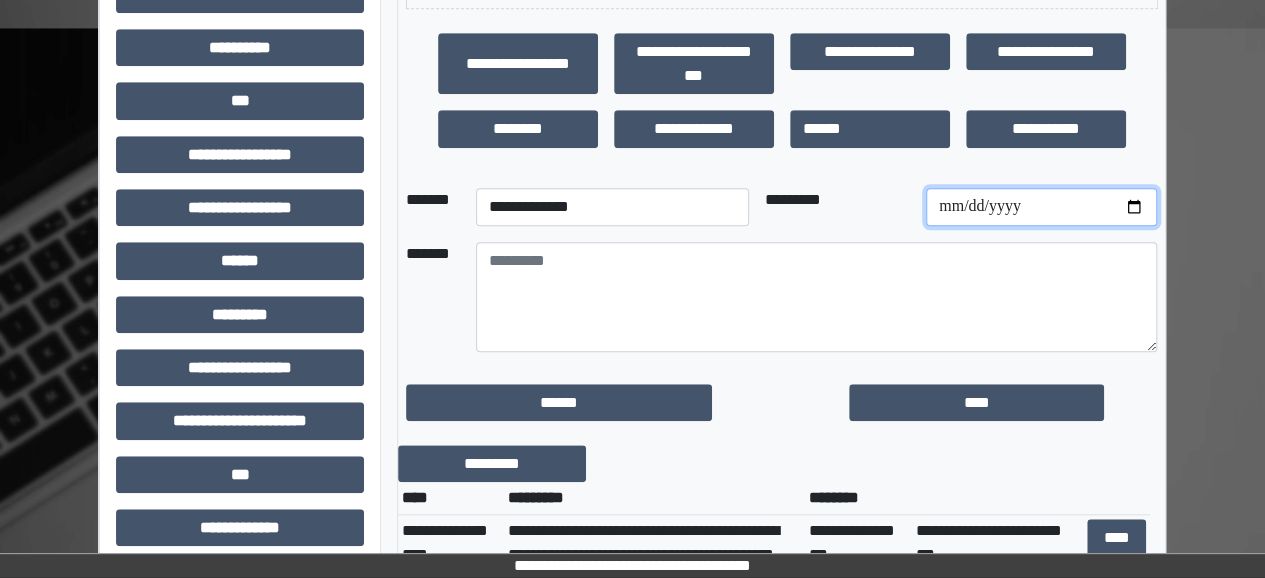 click at bounding box center [1041, 207] 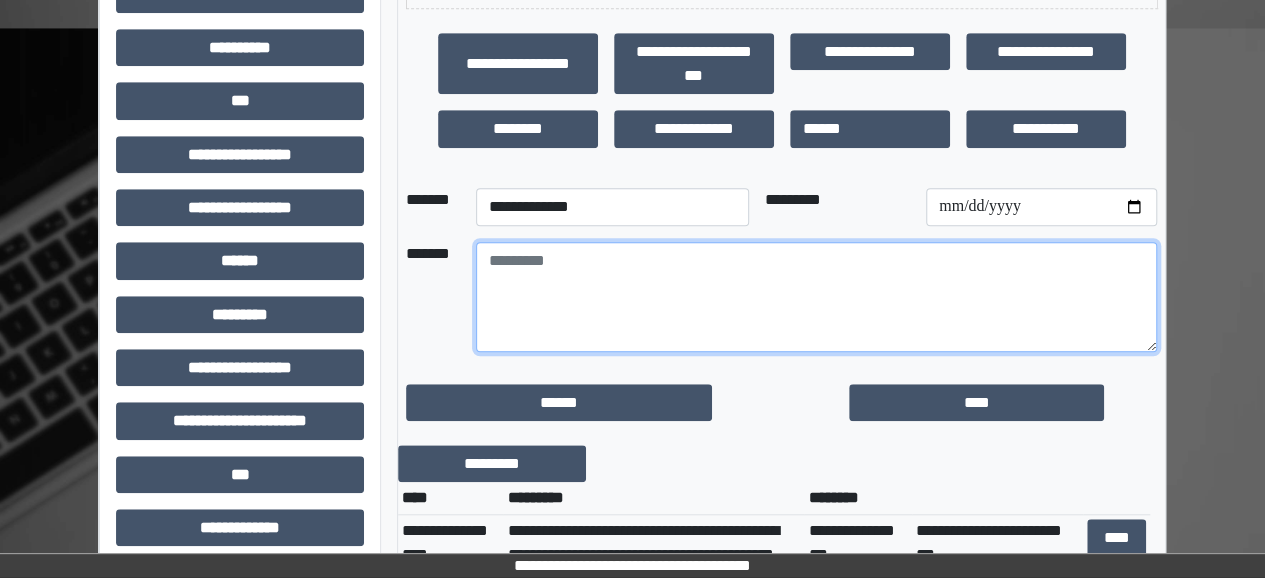 click at bounding box center [816, 297] 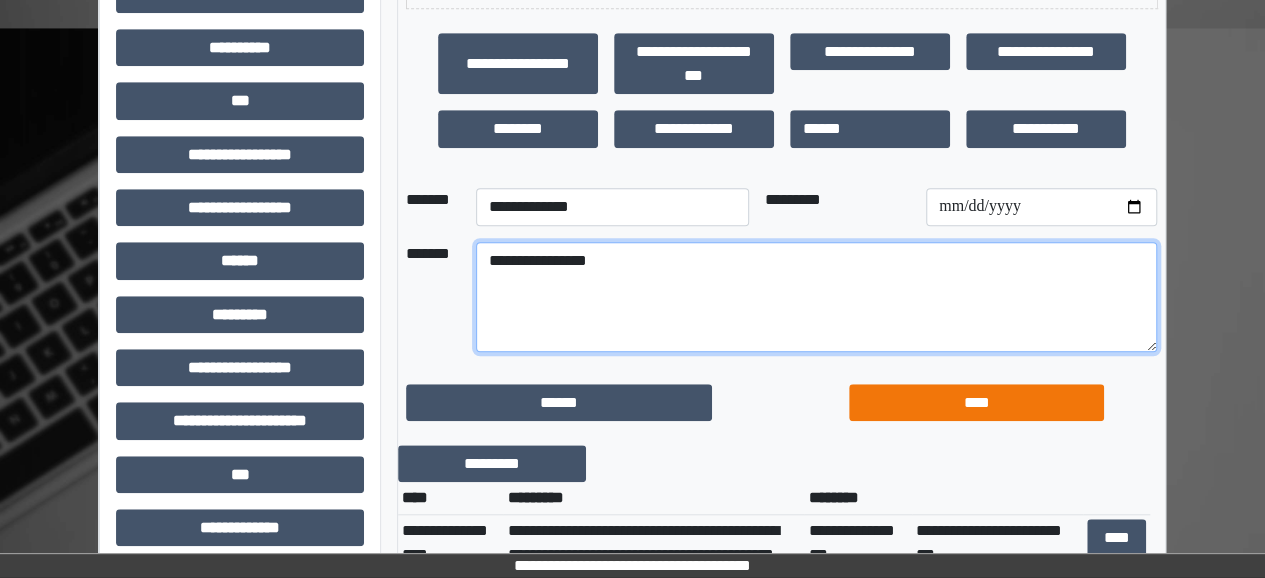 type on "**********" 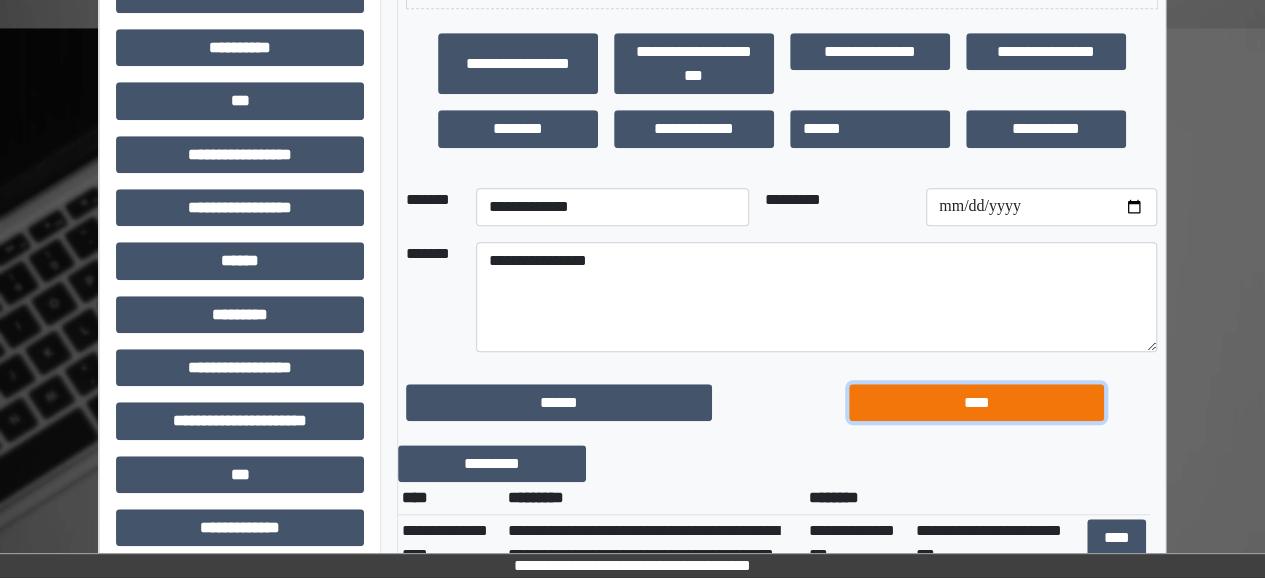 click on "****" at bounding box center [976, 402] 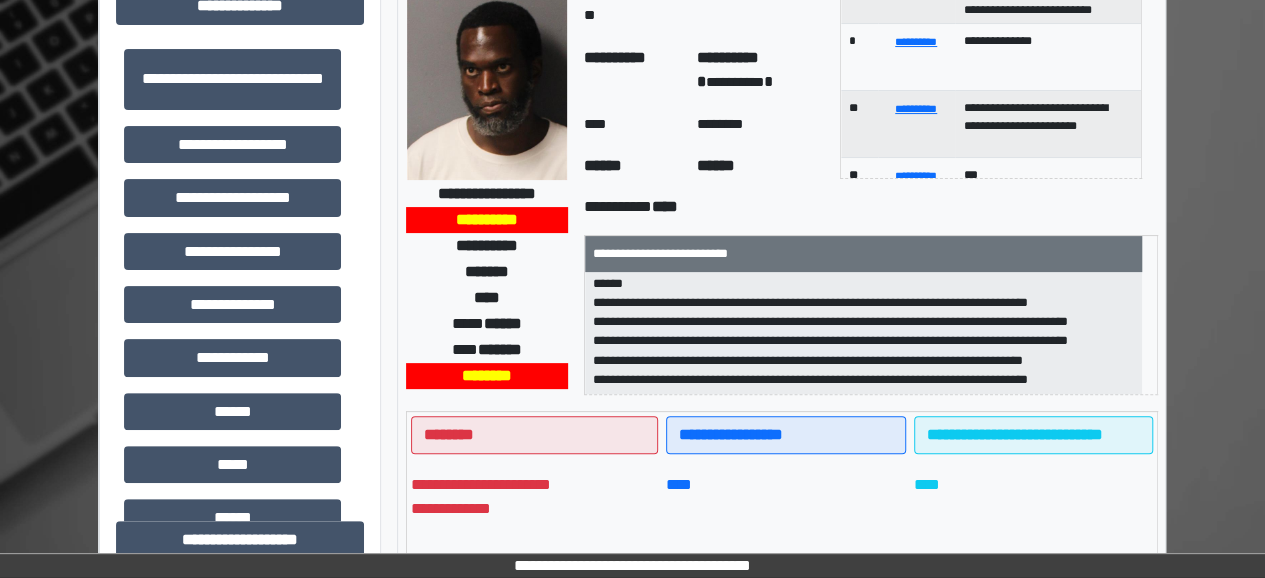 scroll, scrollTop: 0, scrollLeft: 4, axis: horizontal 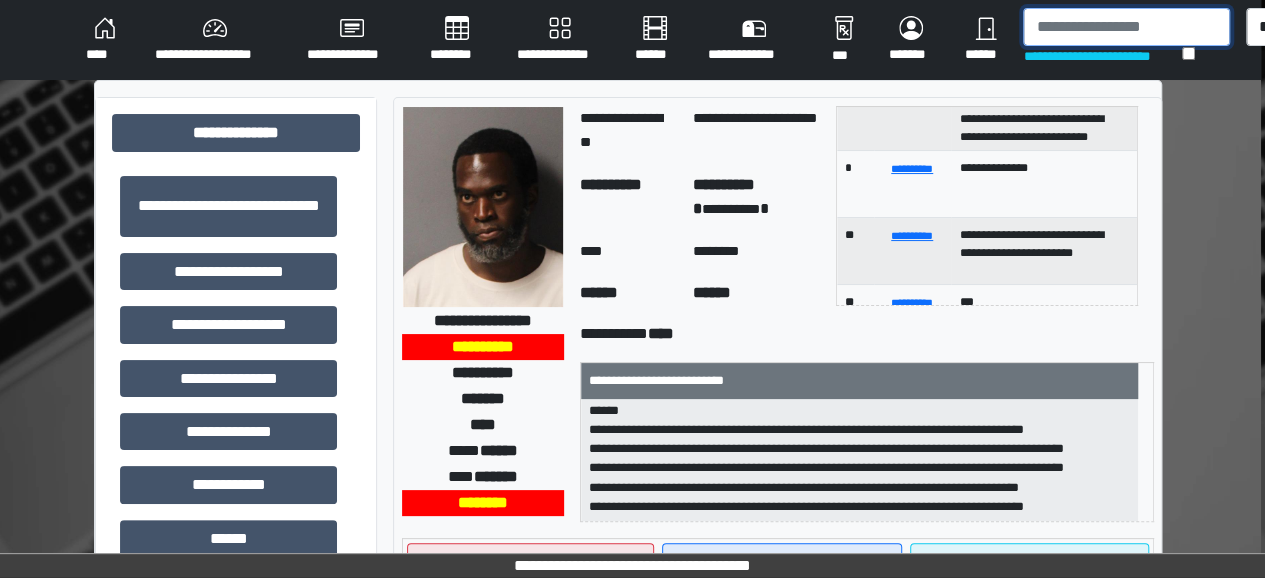 click at bounding box center [1126, 27] 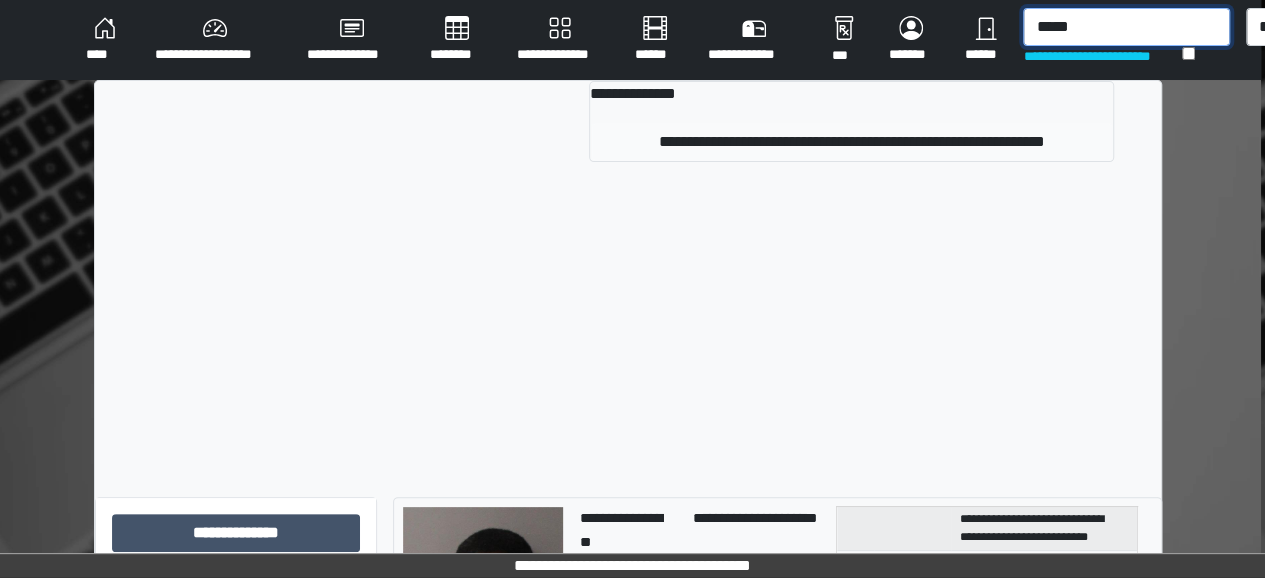 type on "*****" 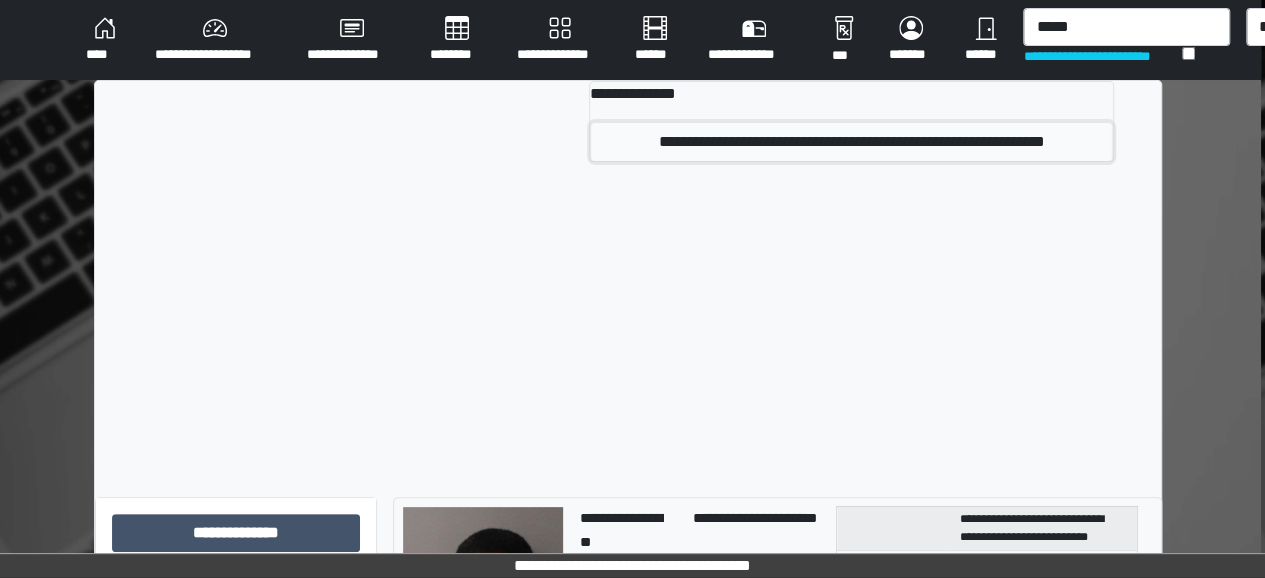 click on "**********" at bounding box center [851, 142] 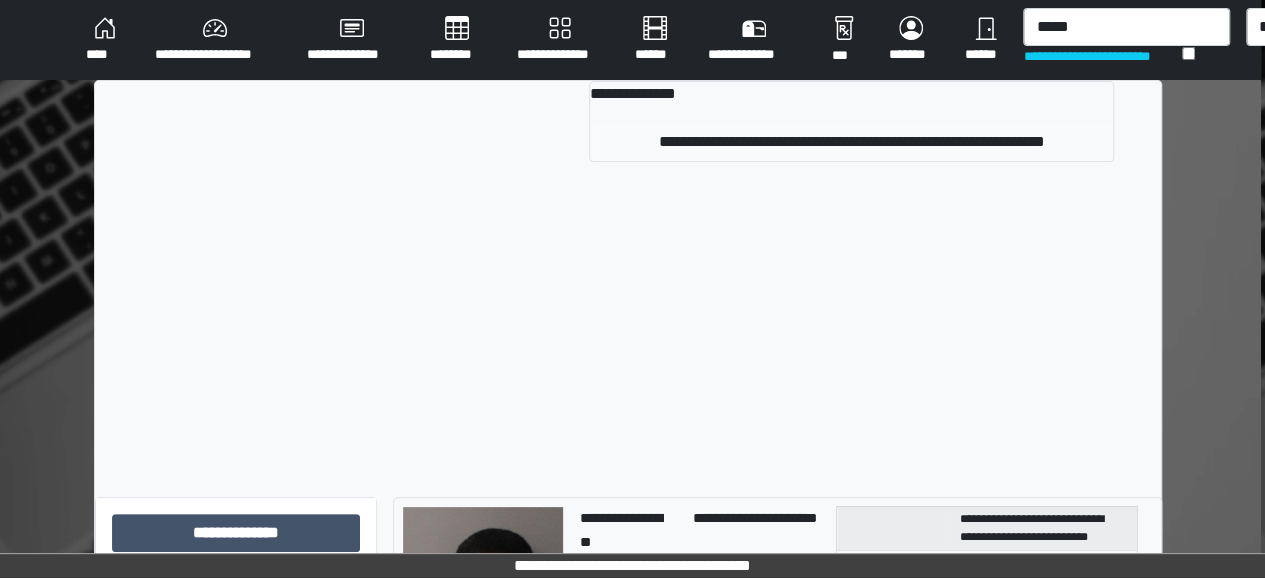 type 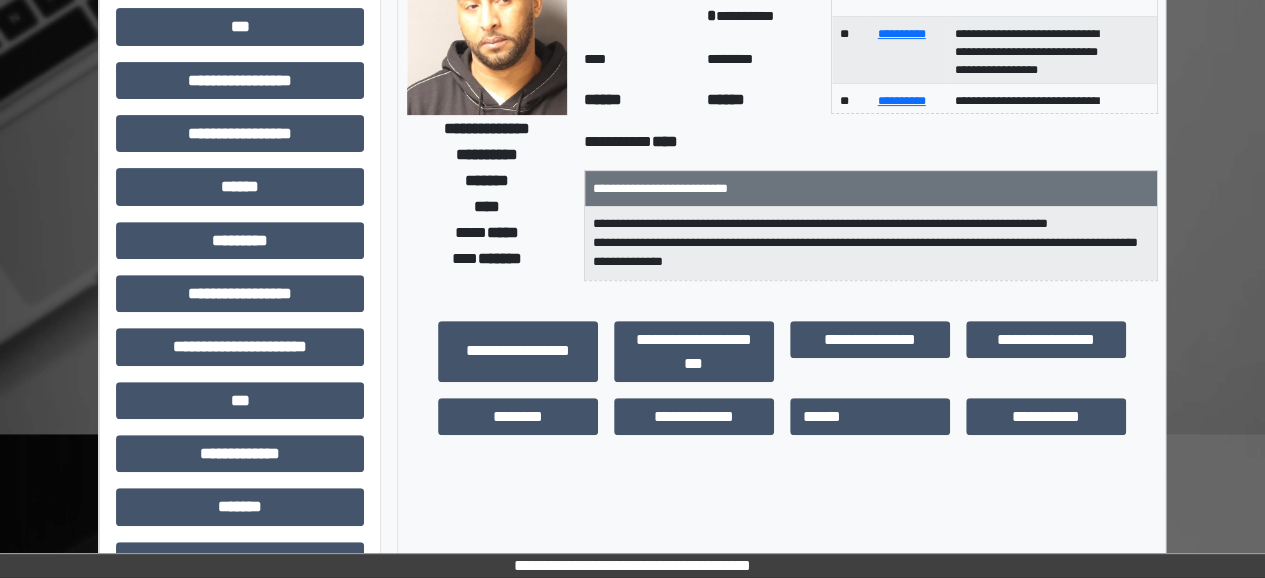 scroll, scrollTop: 265, scrollLeft: 0, axis: vertical 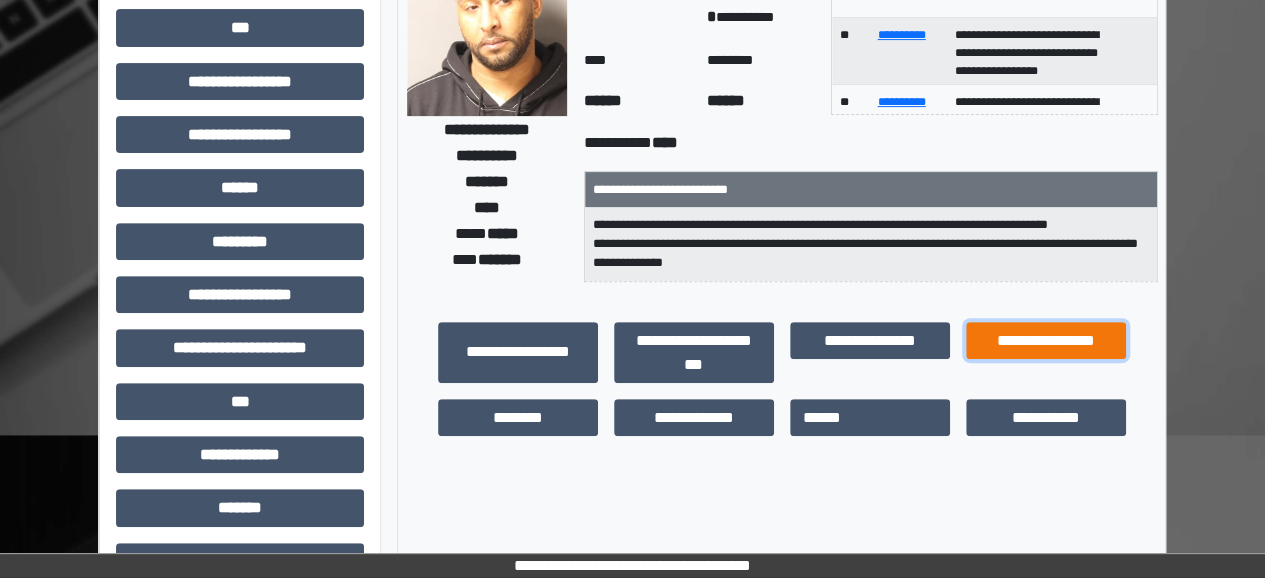 click on "**********" at bounding box center (1046, 340) 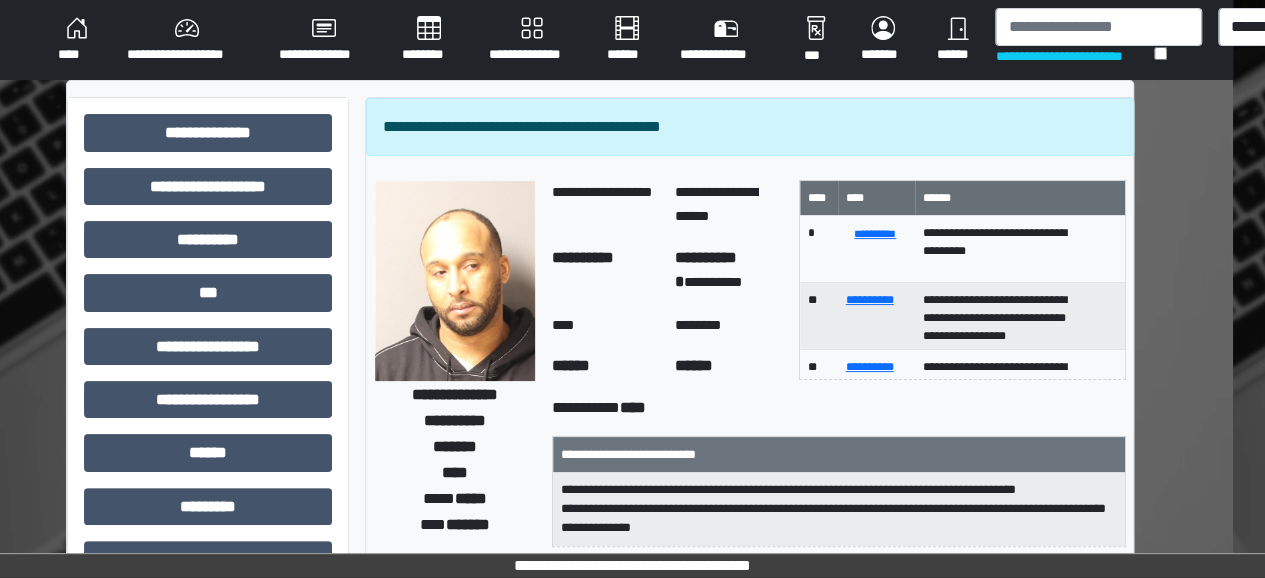 scroll, scrollTop: 0, scrollLeft: 46, axis: horizontal 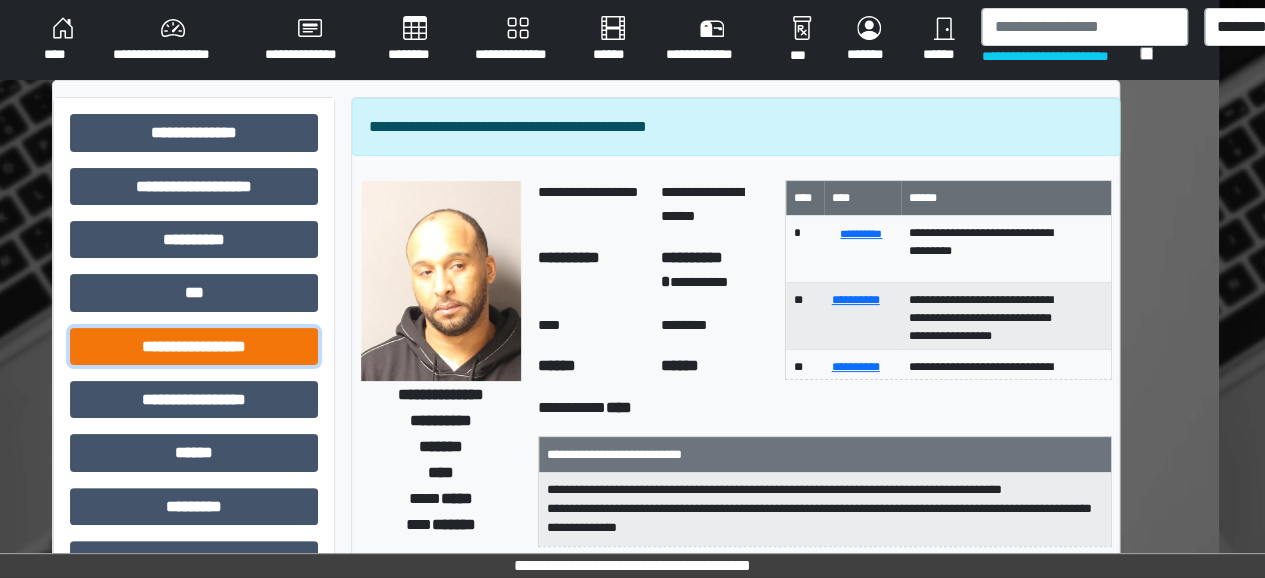 click on "**********" at bounding box center [194, 346] 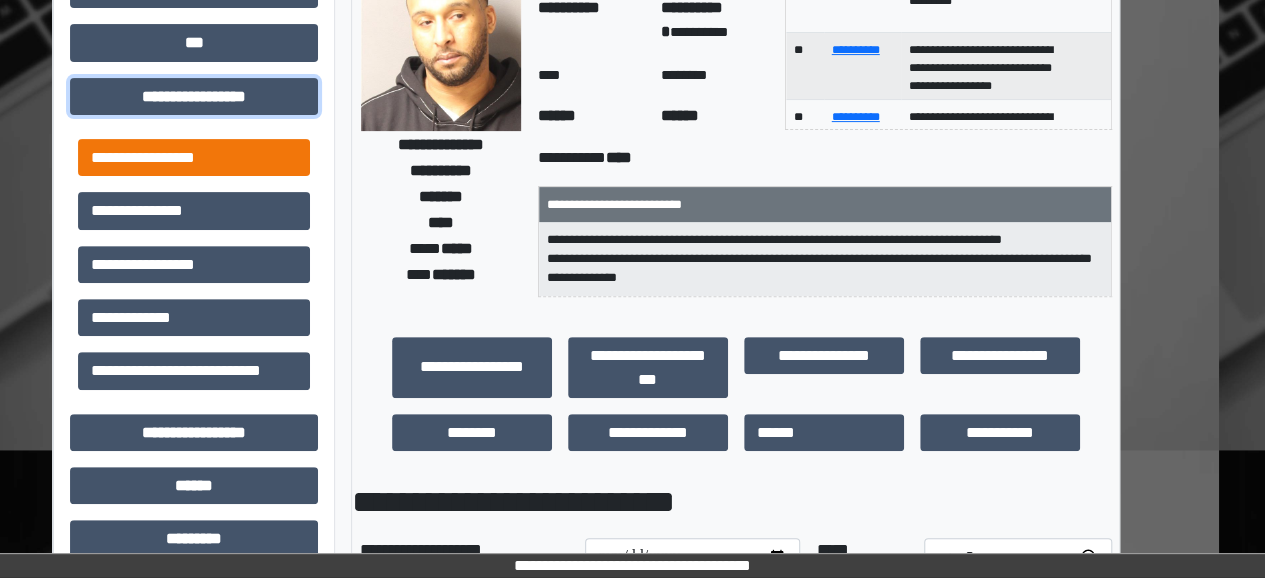 scroll, scrollTop: 264, scrollLeft: 46, axis: both 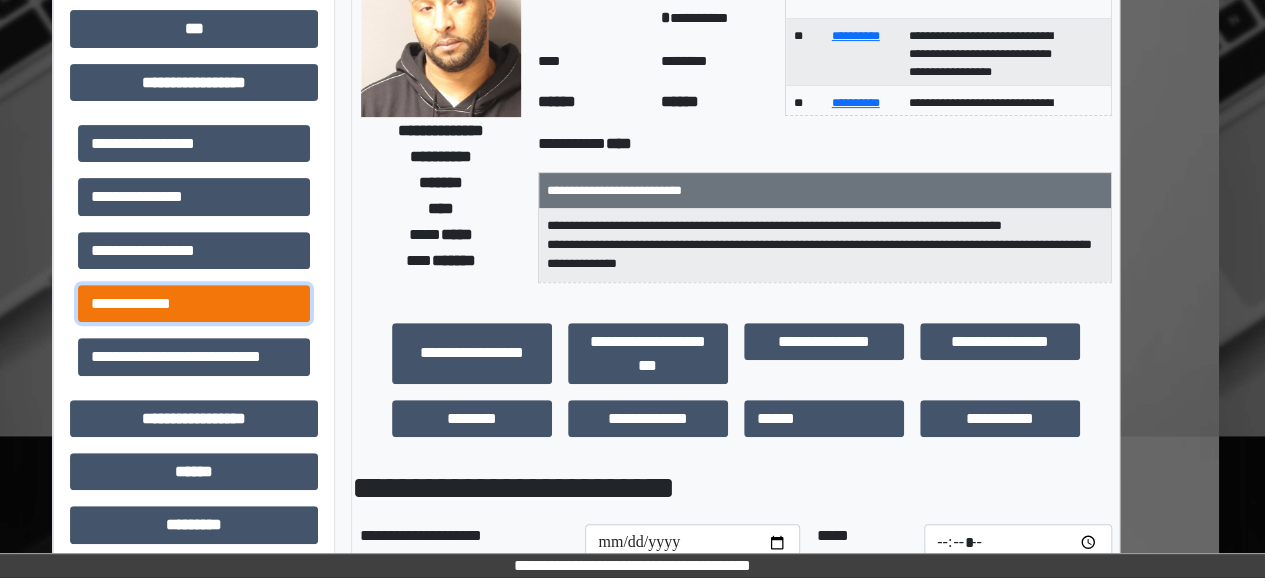 click on "**********" at bounding box center (194, 303) 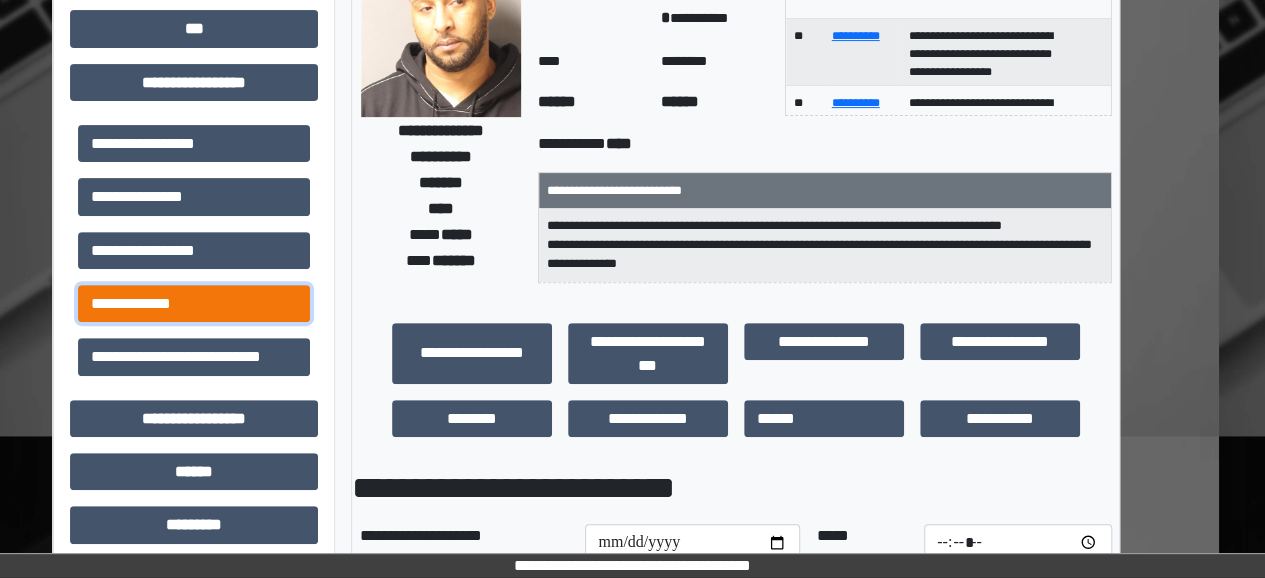 click on "**********" at bounding box center (194, 303) 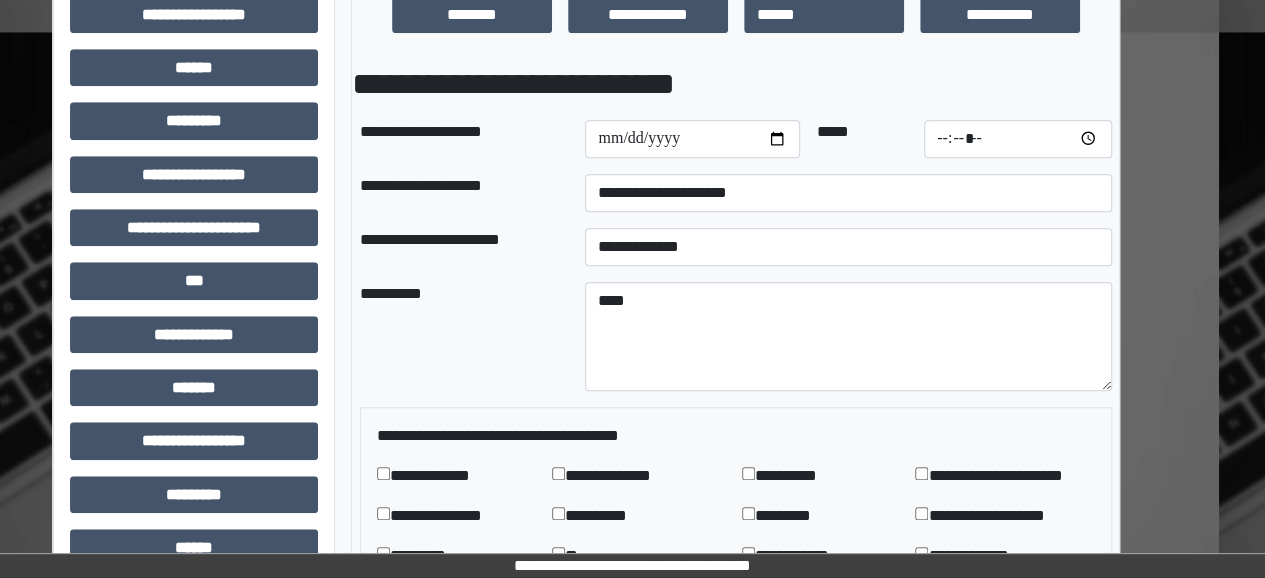 scroll, scrollTop: 710, scrollLeft: 46, axis: both 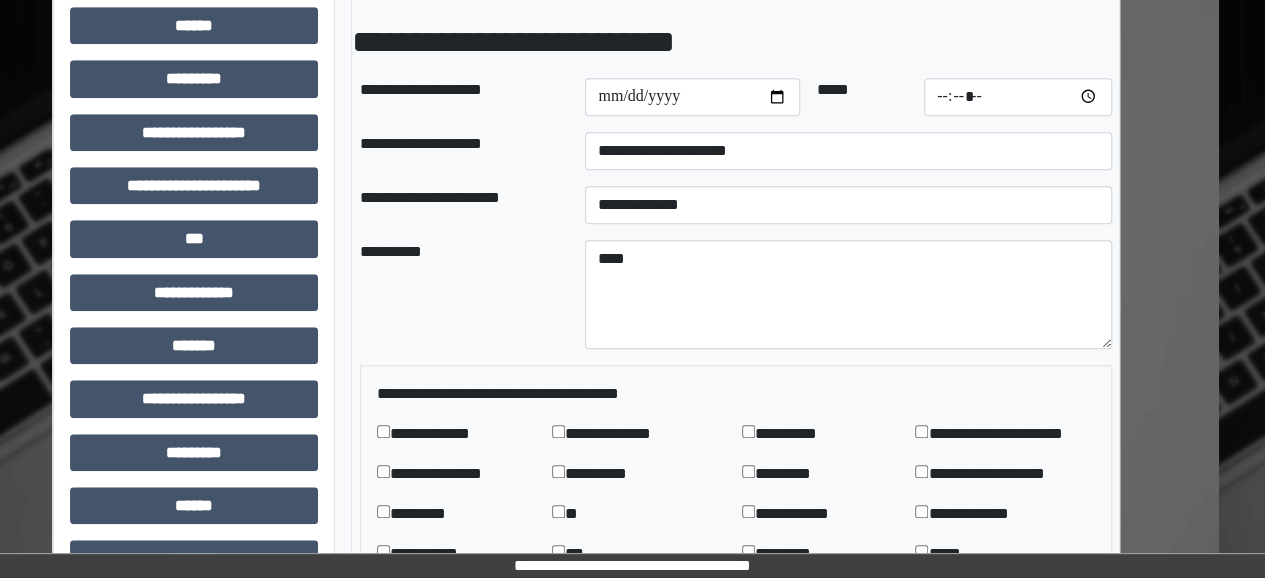 click on "**********" at bounding box center [586, 304] 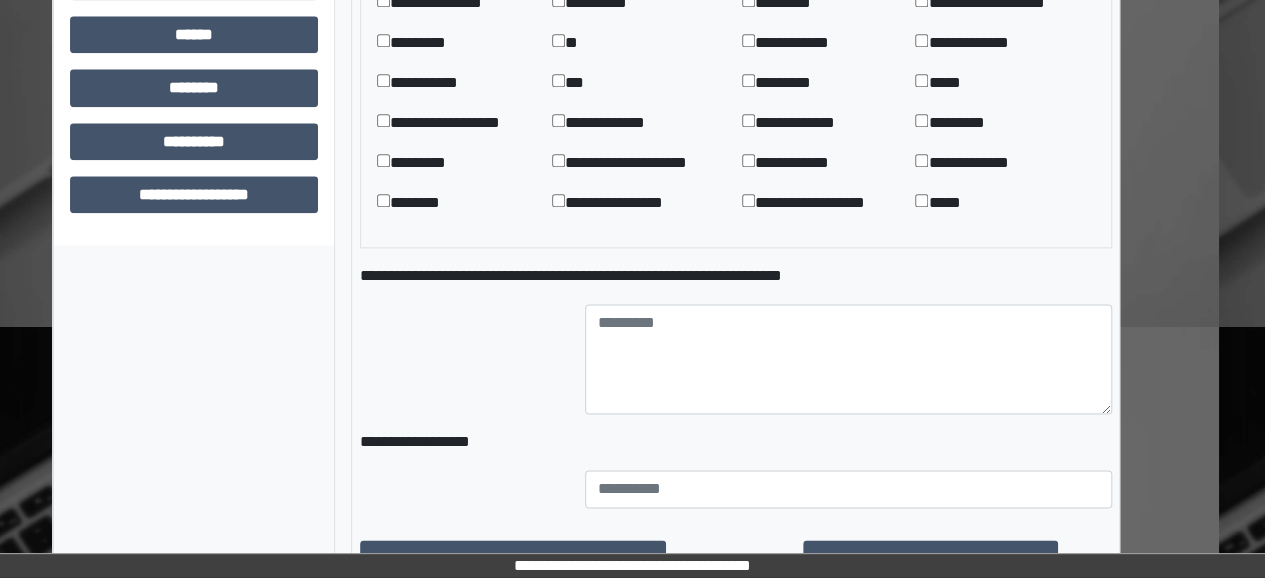 scroll, scrollTop: 1371, scrollLeft: 46, axis: both 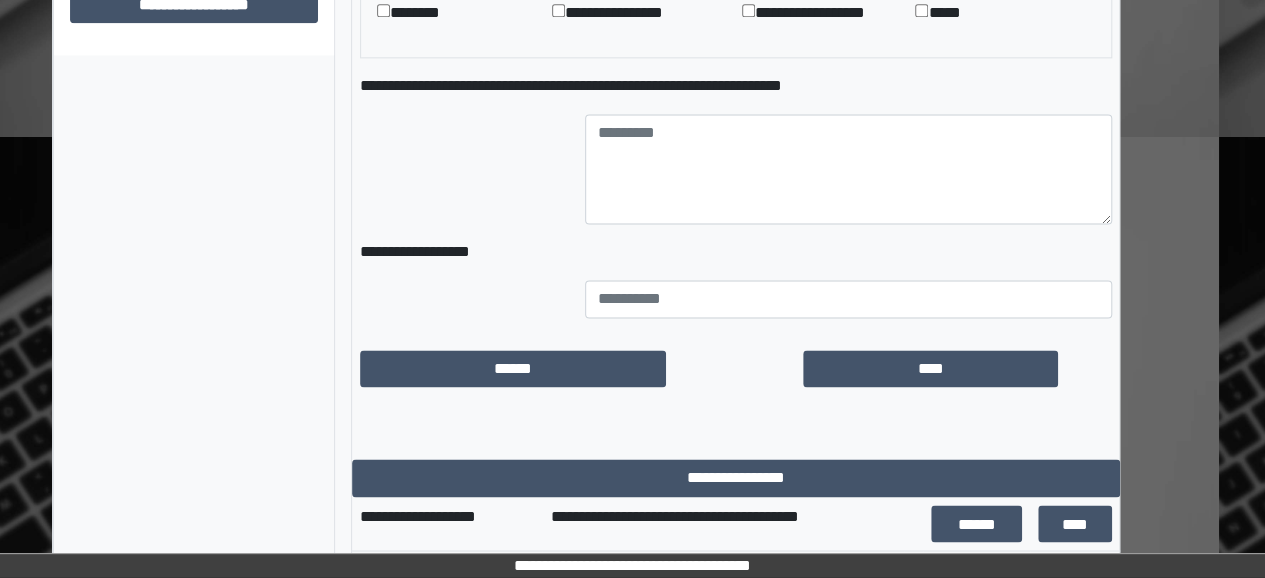 drag, startPoint x: 1210, startPoint y: 343, endPoint x: 286, endPoint y: 493, distance: 936.0961 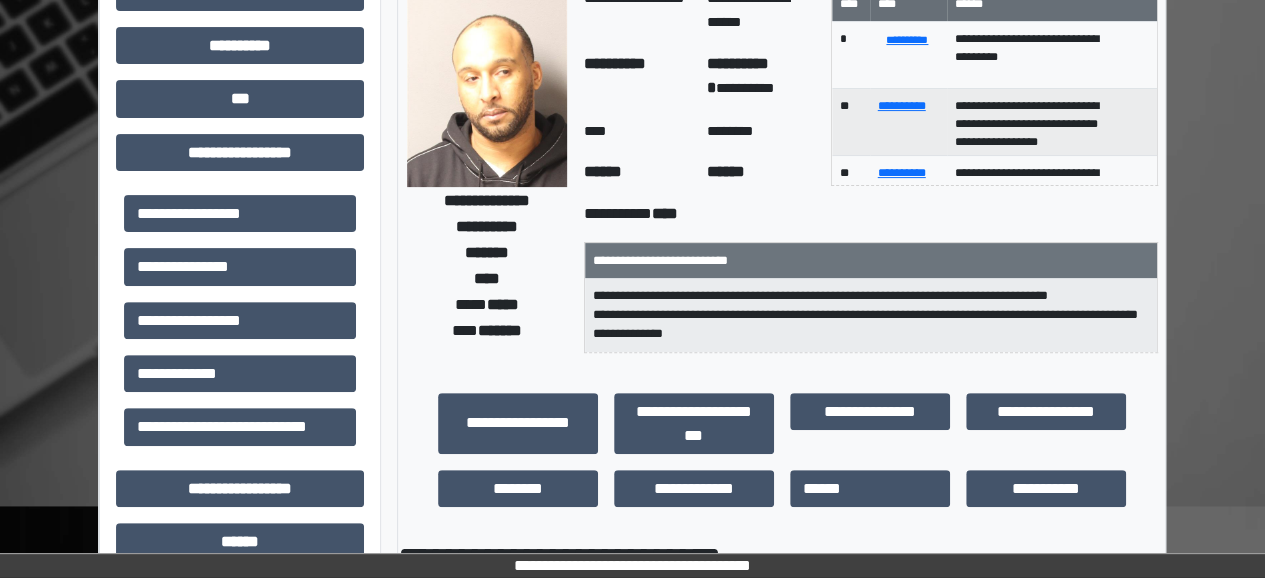 scroll, scrollTop: 0, scrollLeft: 0, axis: both 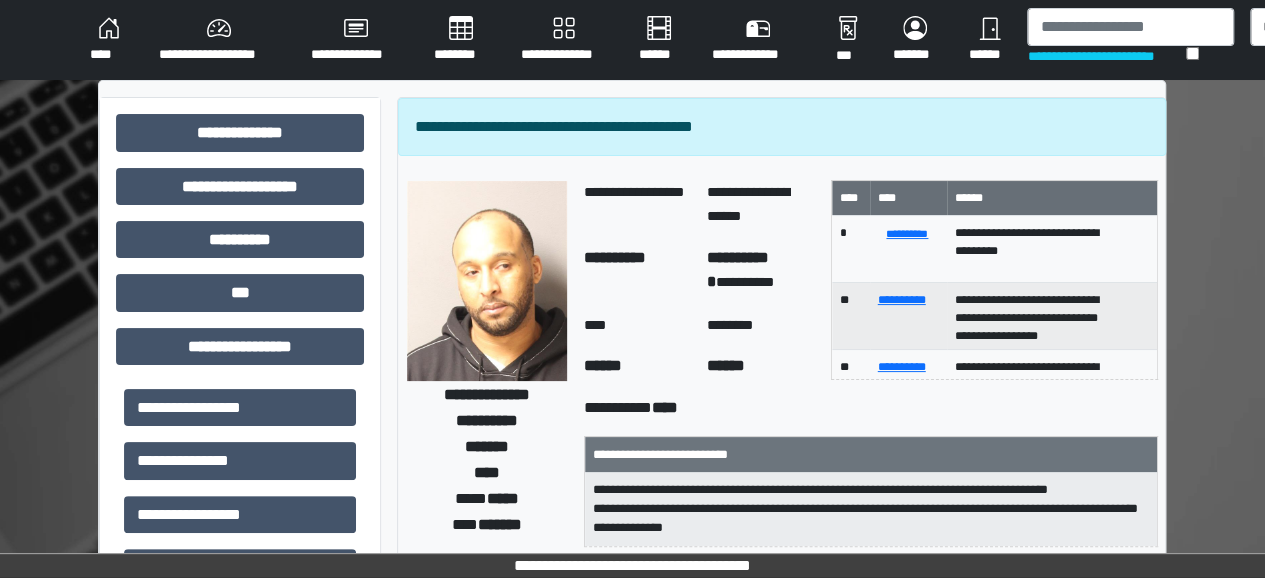 click on "********" at bounding box center (461, 40) 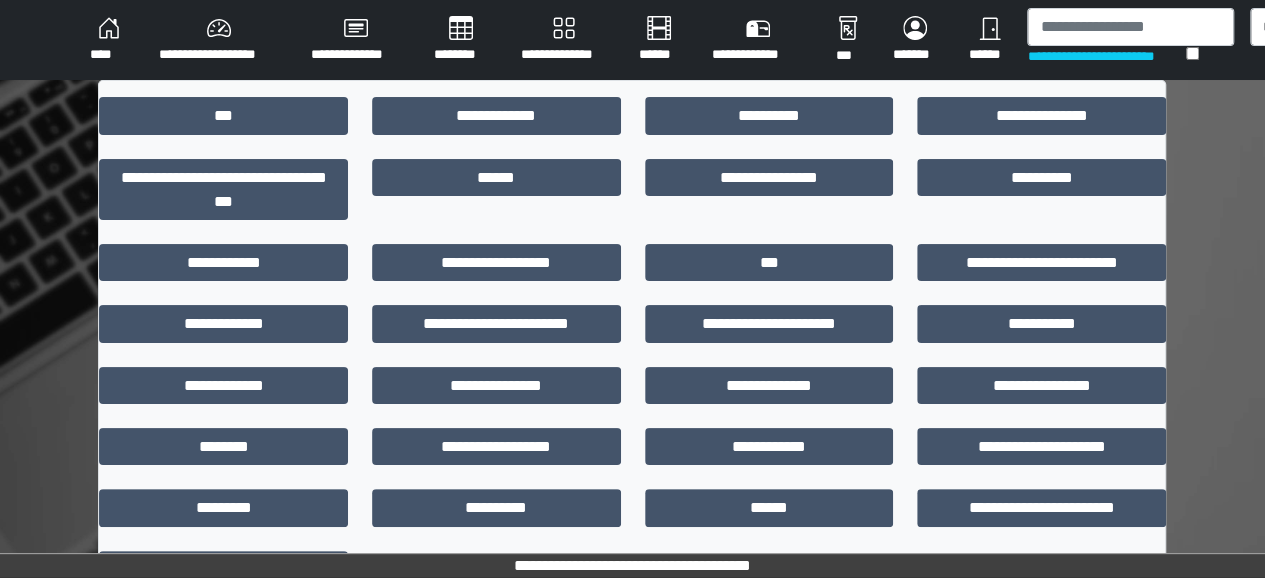click on "**********" at bounding box center (219, 40) 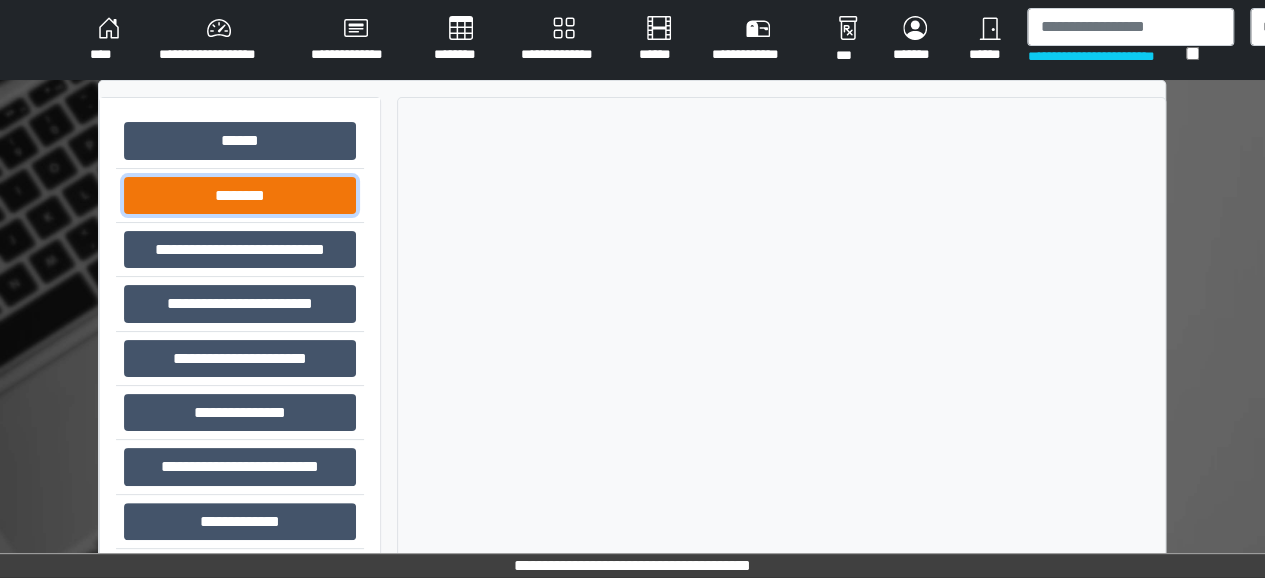 click on "********" at bounding box center [240, 195] 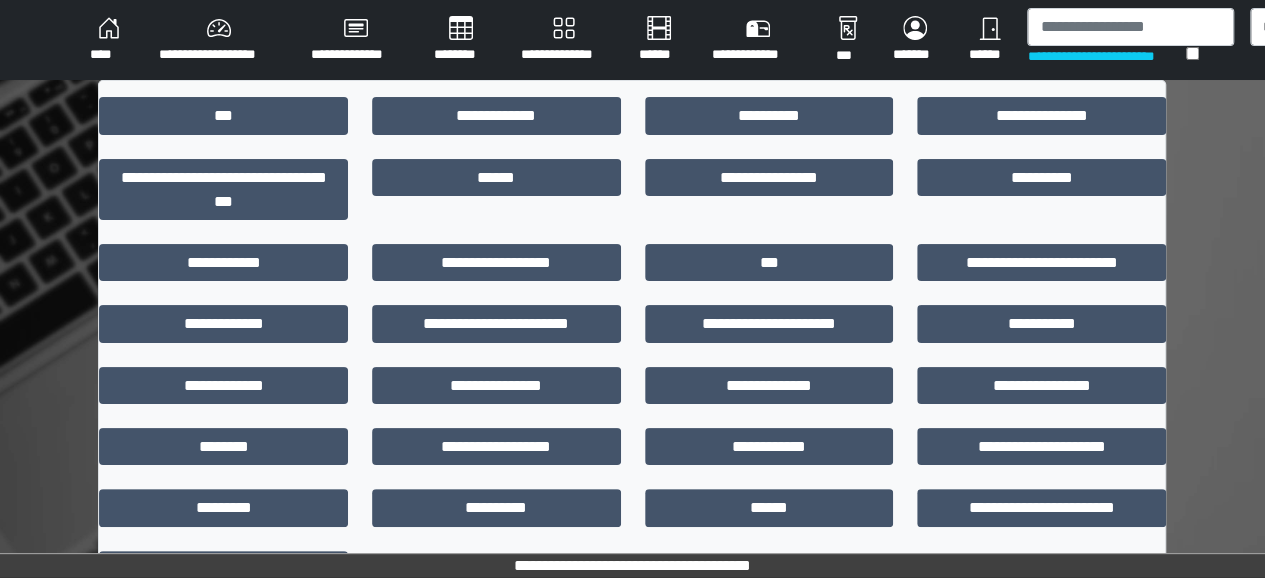 click on "**********" at bounding box center (219, 40) 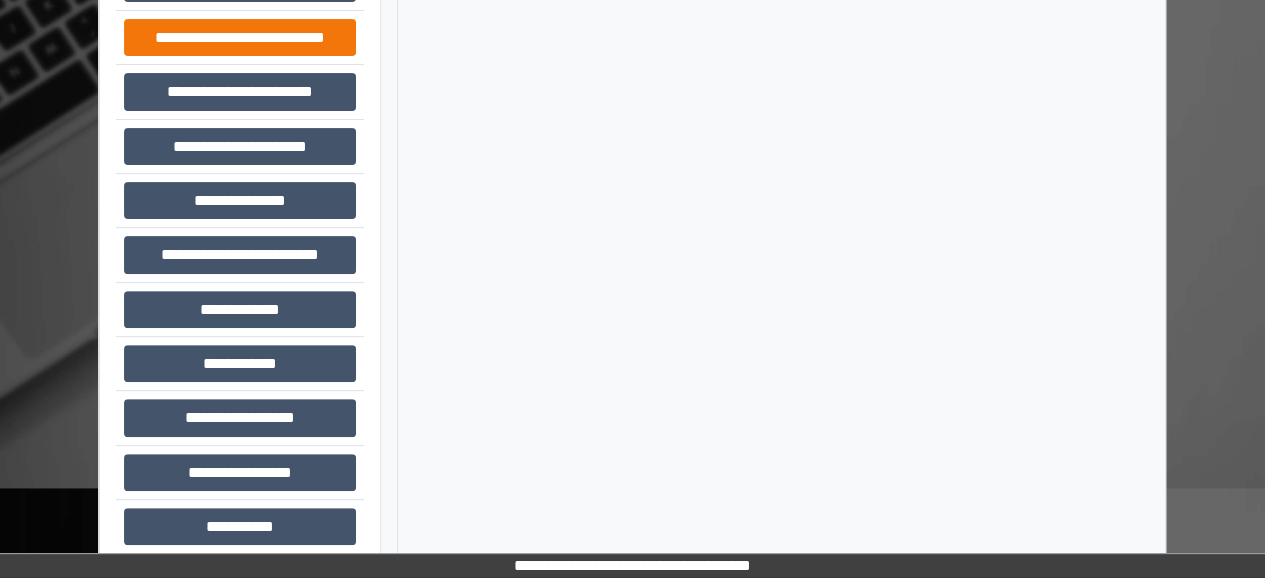 scroll, scrollTop: 233, scrollLeft: 0, axis: vertical 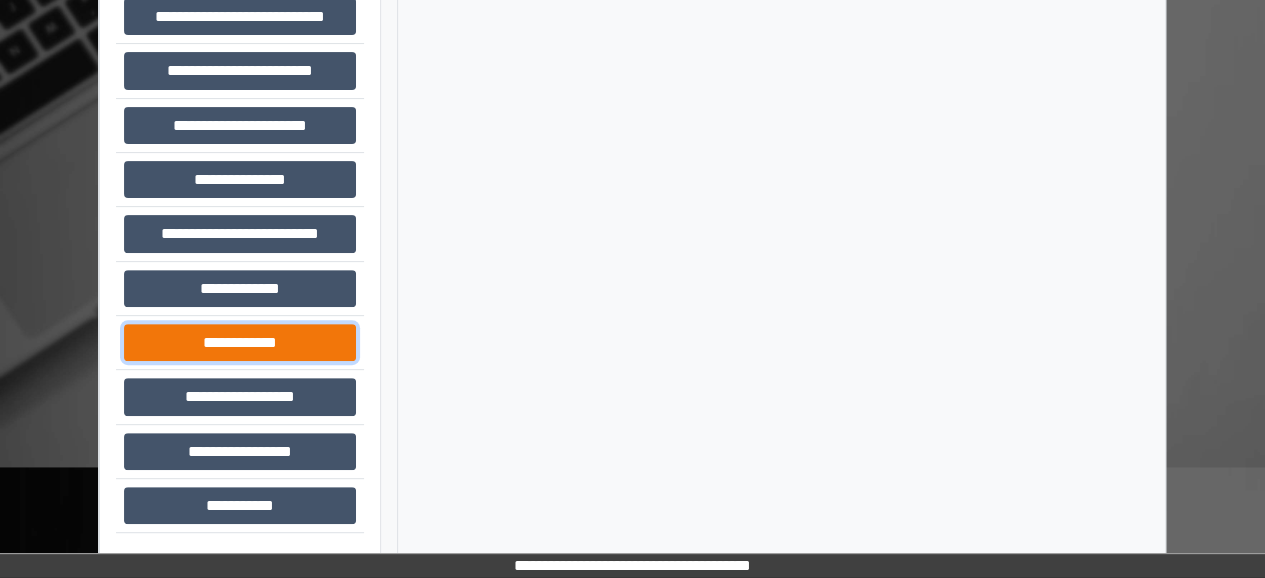 click on "**********" at bounding box center (240, 342) 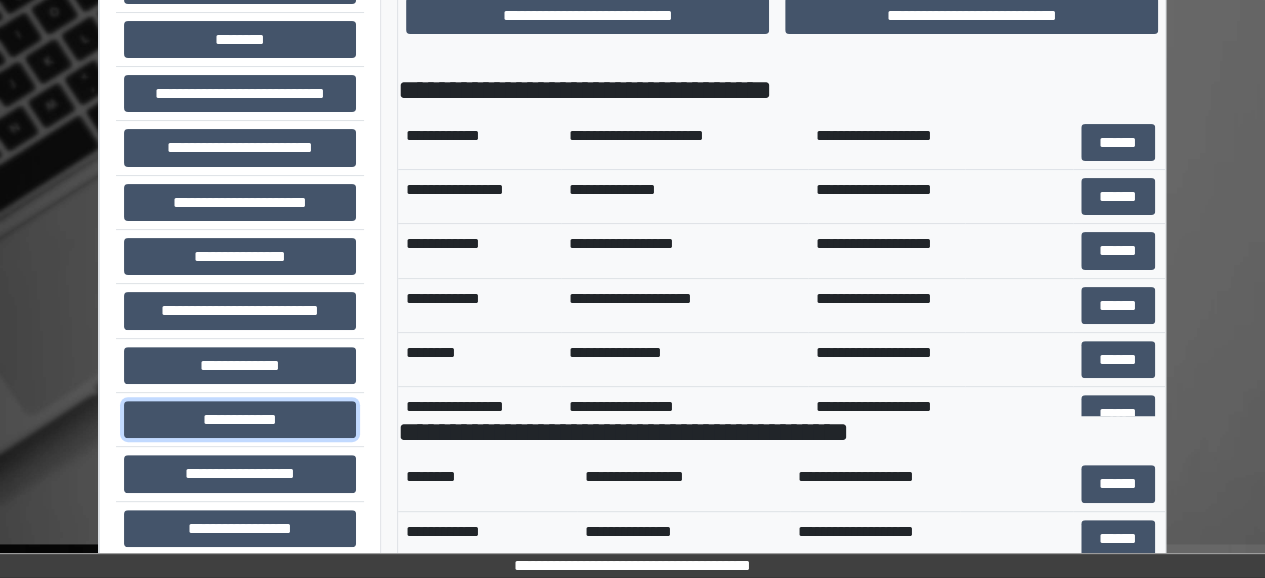 scroll, scrollTop: 154, scrollLeft: 0, axis: vertical 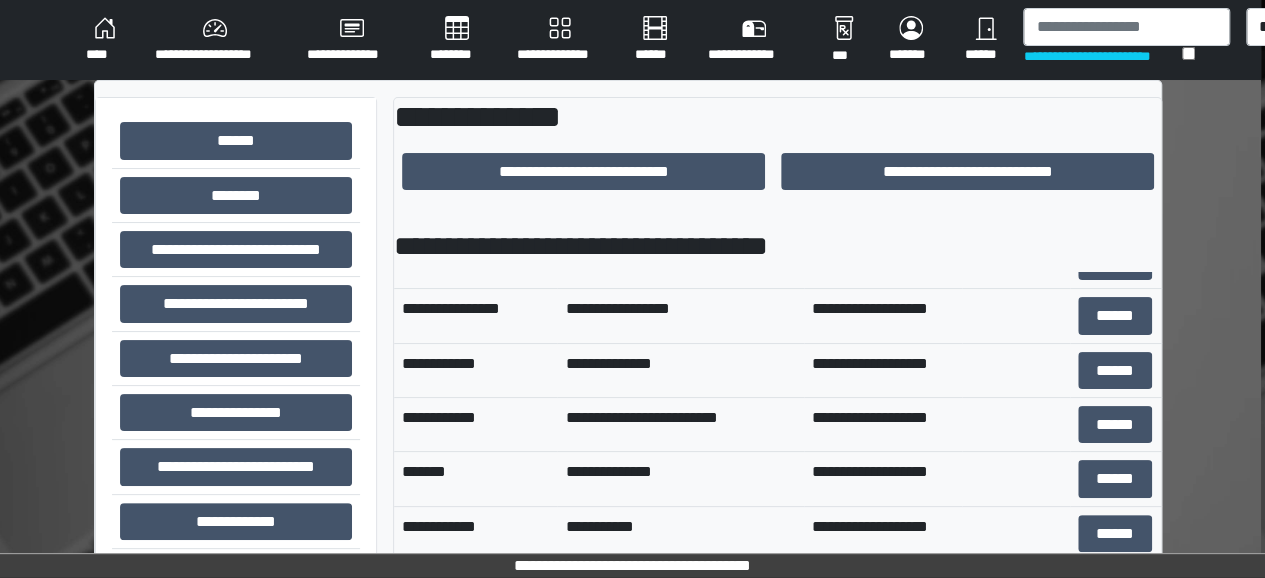 click on "****" at bounding box center (104, 40) 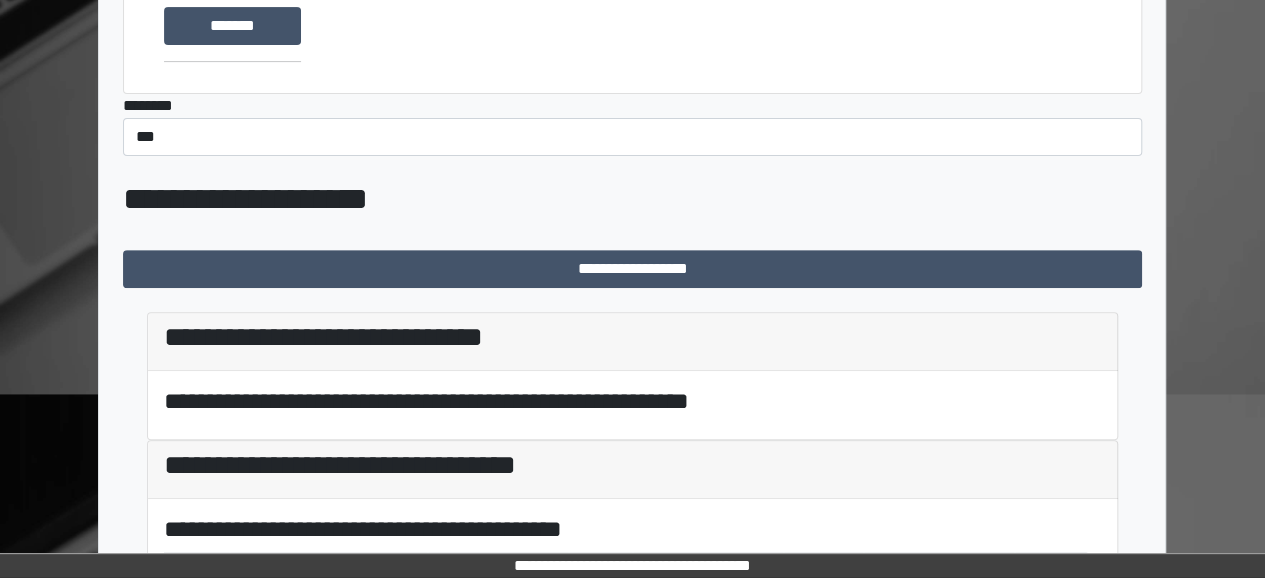 scroll, scrollTop: 308, scrollLeft: 0, axis: vertical 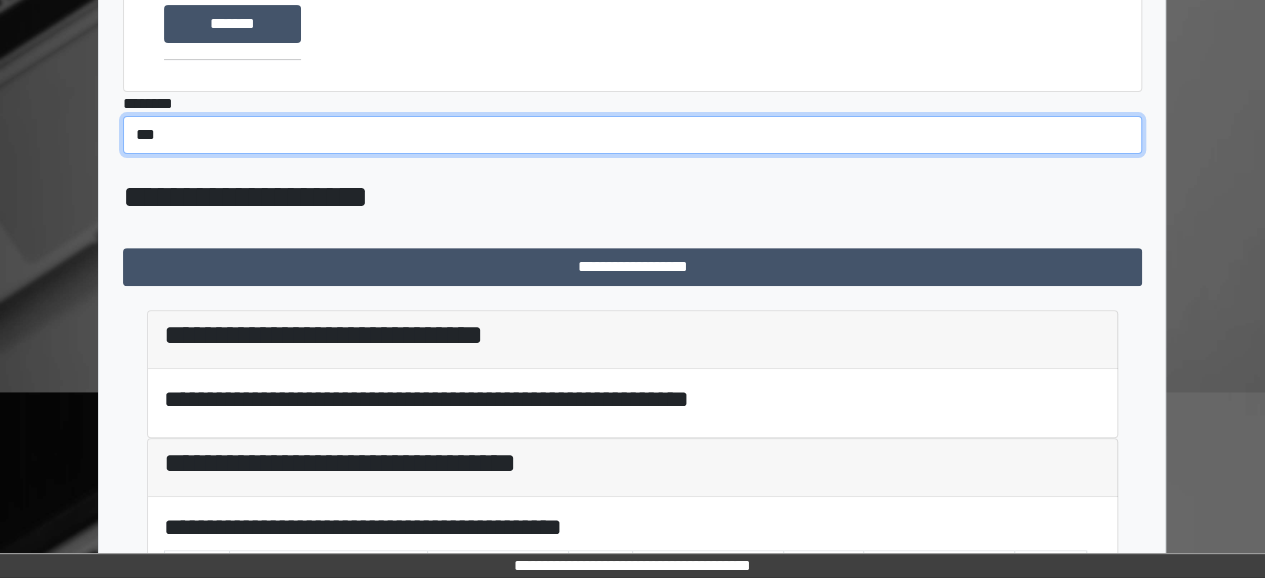 click on "*** *** ******** *** ******** ***** ***" at bounding box center [632, 135] 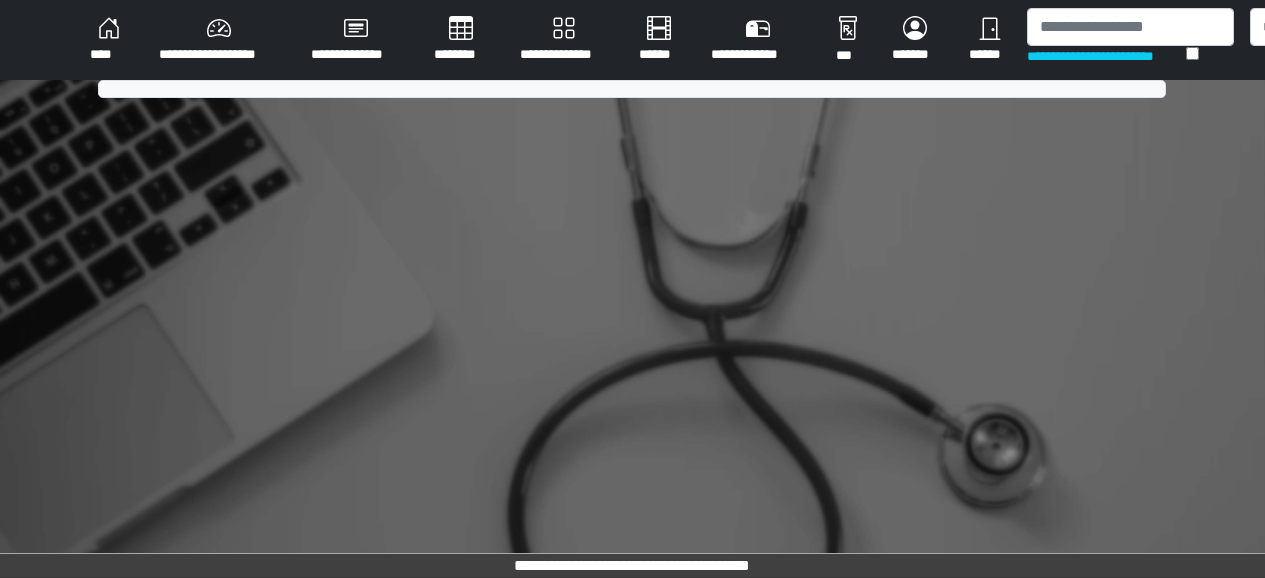 scroll, scrollTop: 0, scrollLeft: 0, axis: both 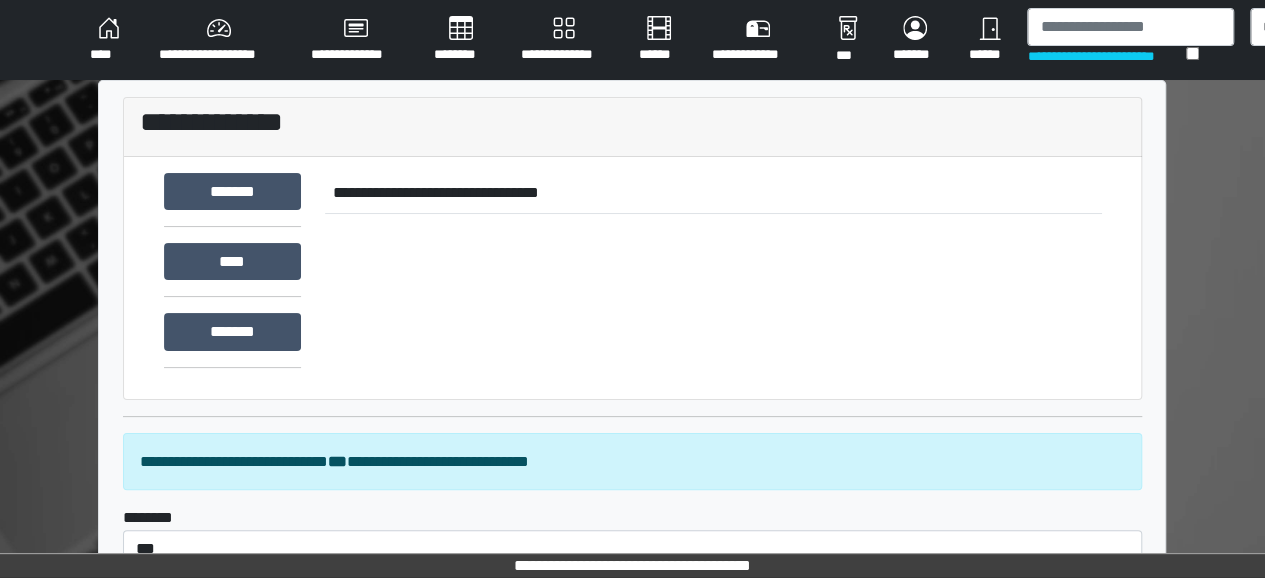 click on "**********" at bounding box center [219, 40] 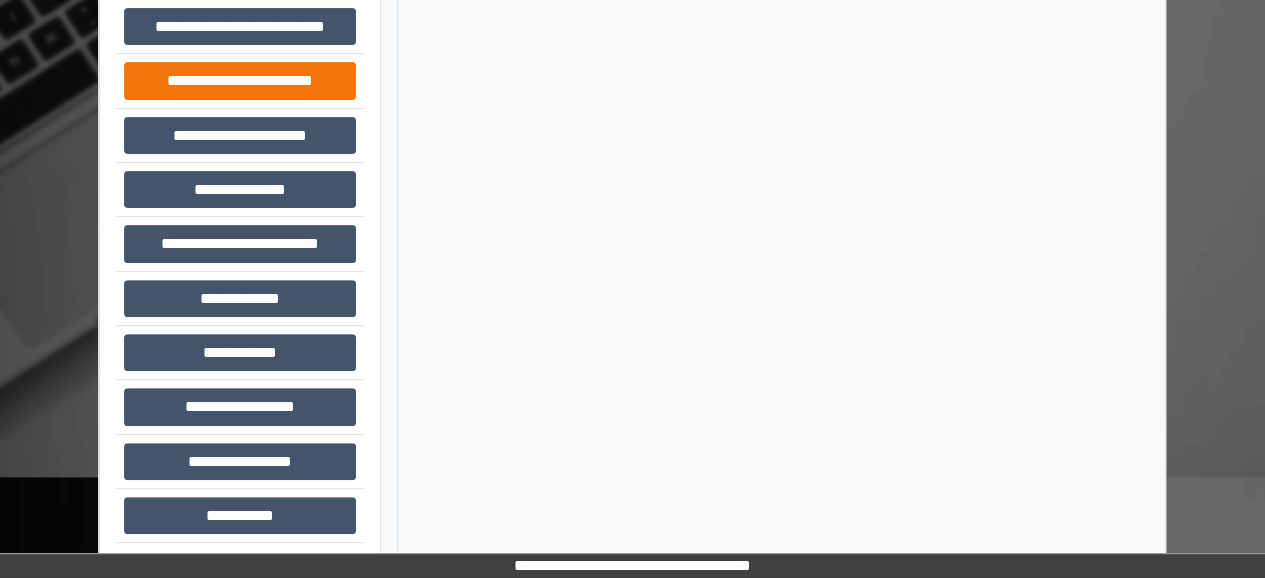 scroll, scrollTop: 233, scrollLeft: 1, axis: both 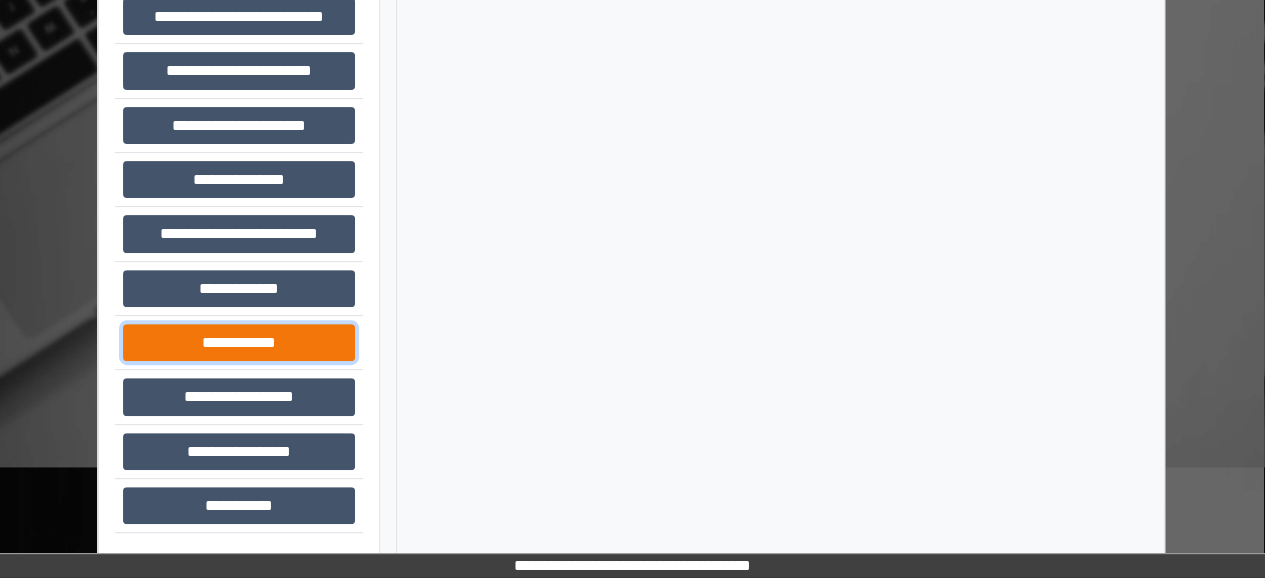 click on "**********" at bounding box center [239, 342] 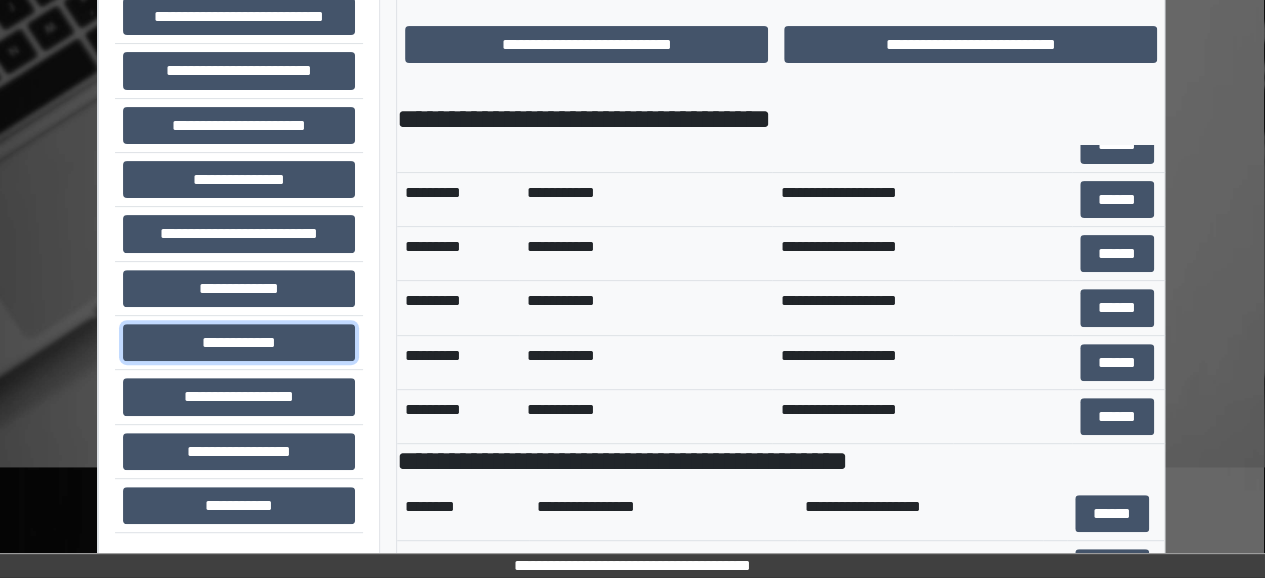 scroll, scrollTop: 82, scrollLeft: 0, axis: vertical 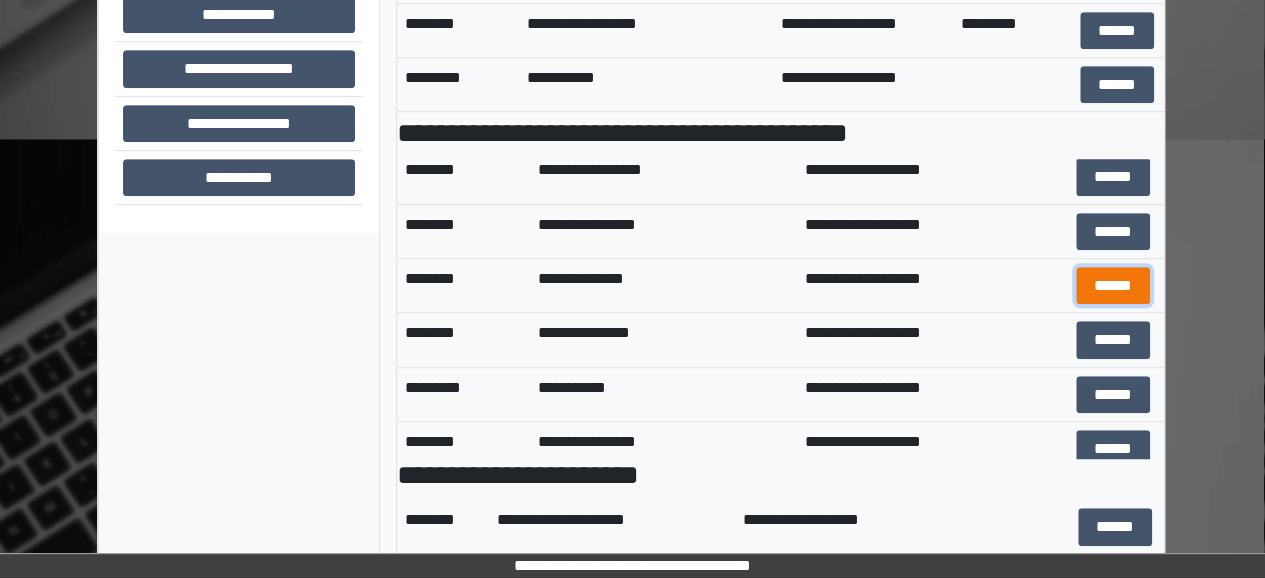 click on "******" at bounding box center (1113, 285) 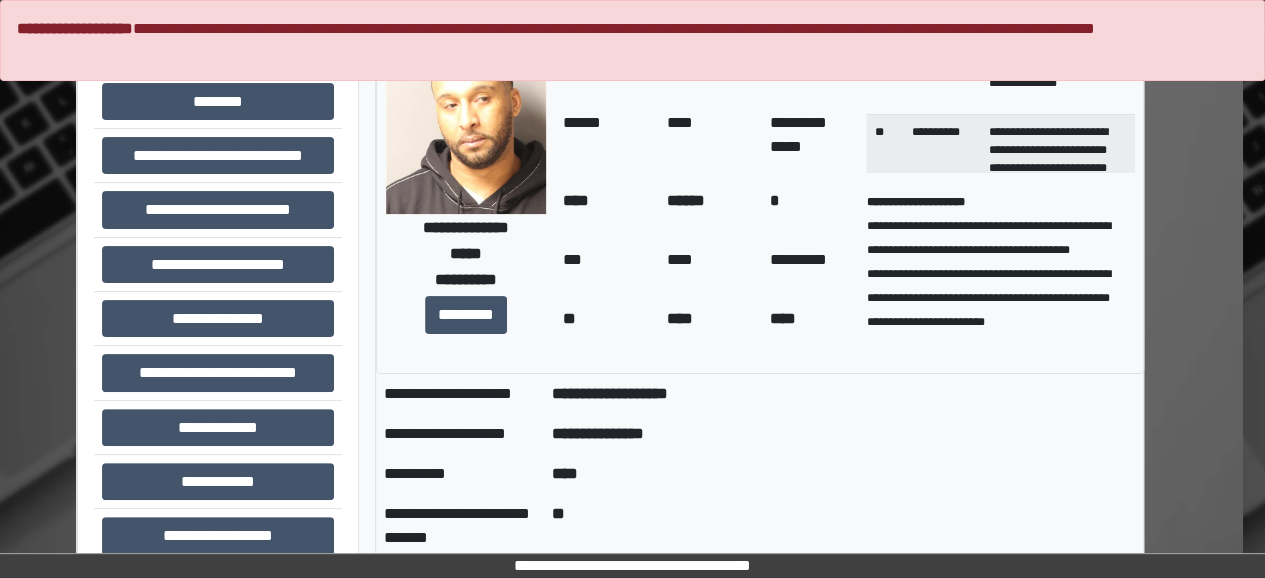 scroll, scrollTop: 91, scrollLeft: 22, axis: both 